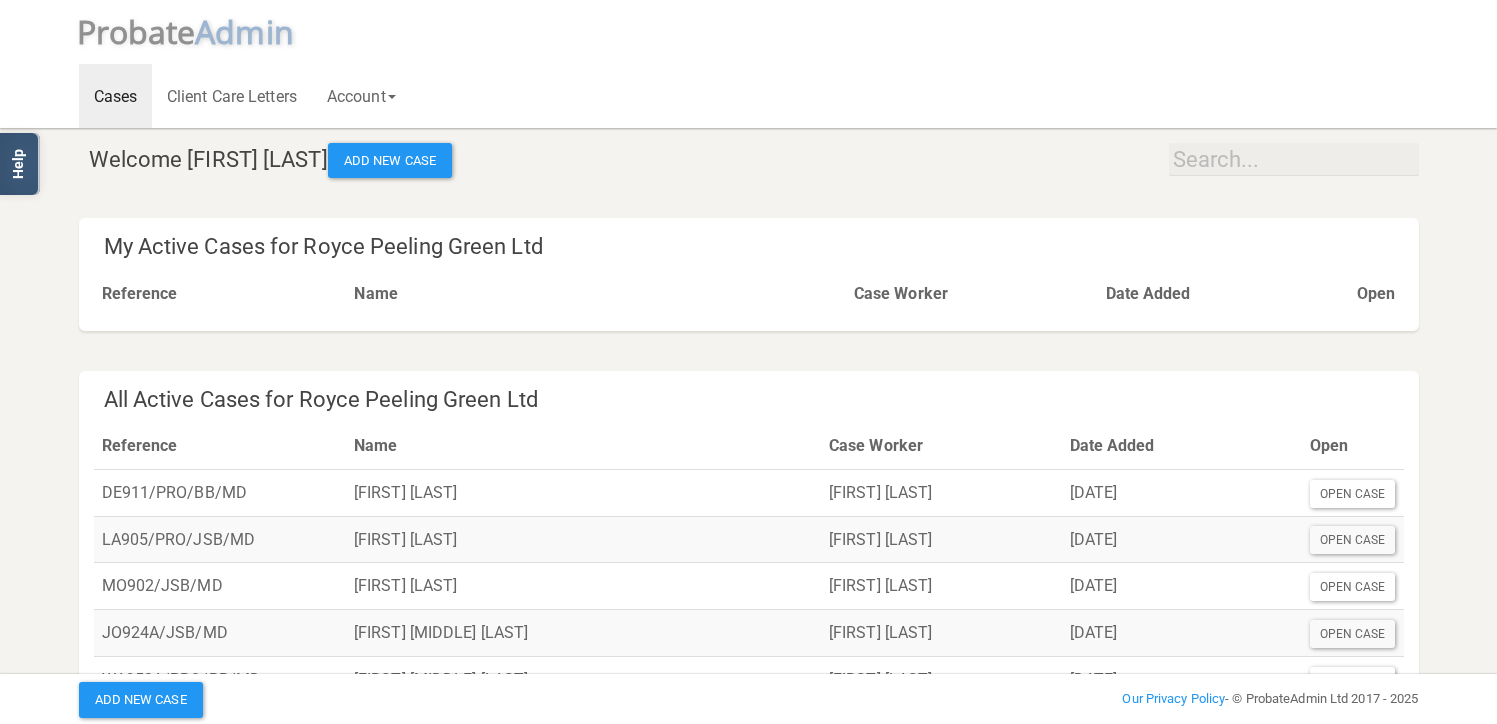 scroll, scrollTop: 0, scrollLeft: 0, axis: both 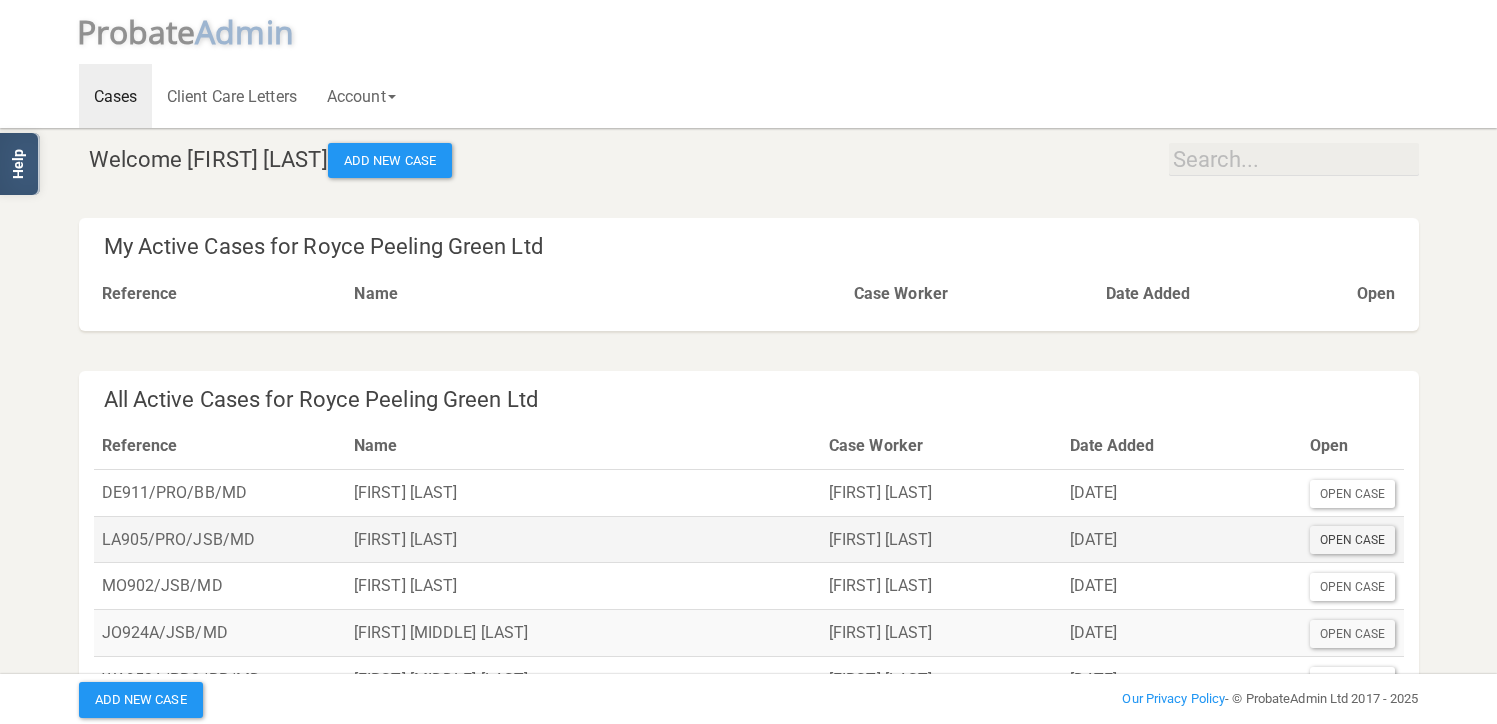 click on "Open Case" at bounding box center [1353, 540] 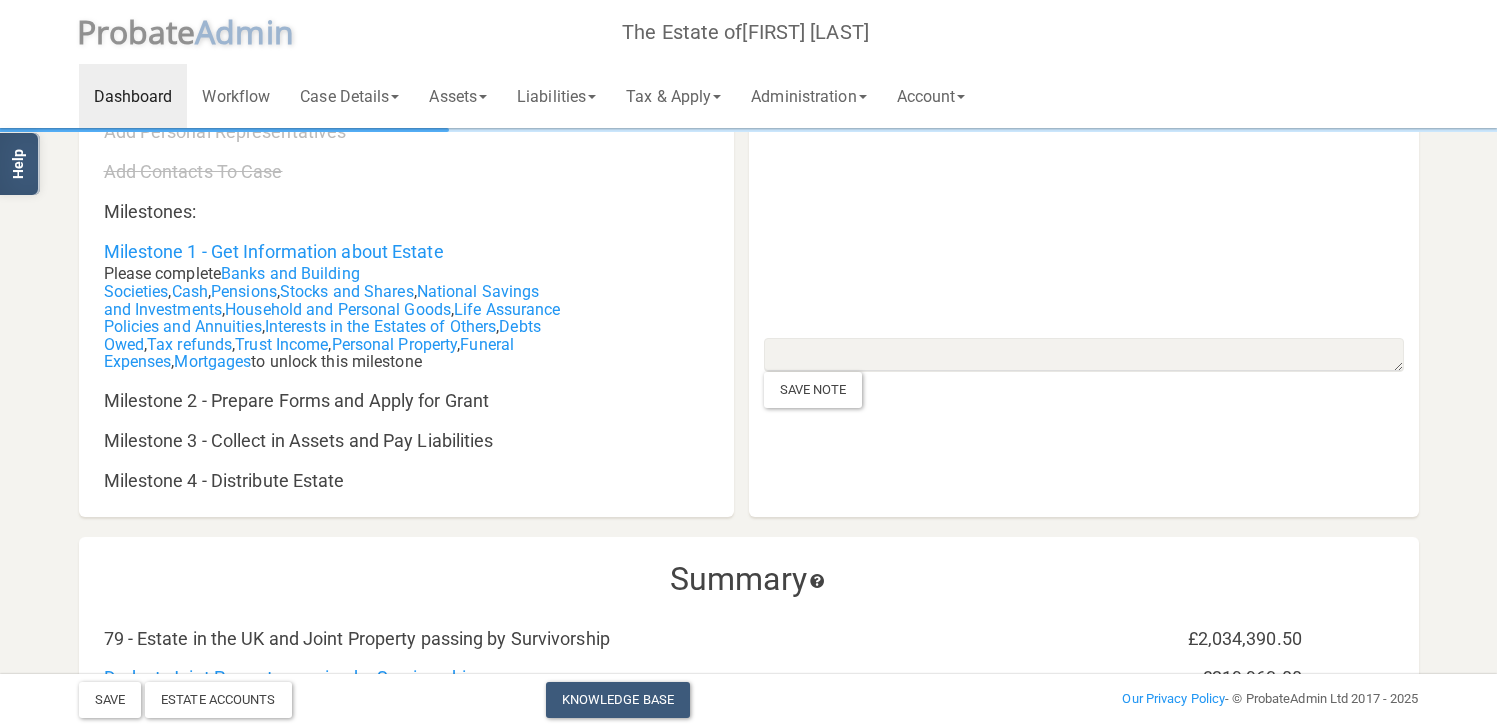 scroll, scrollTop: 100, scrollLeft: 0, axis: vertical 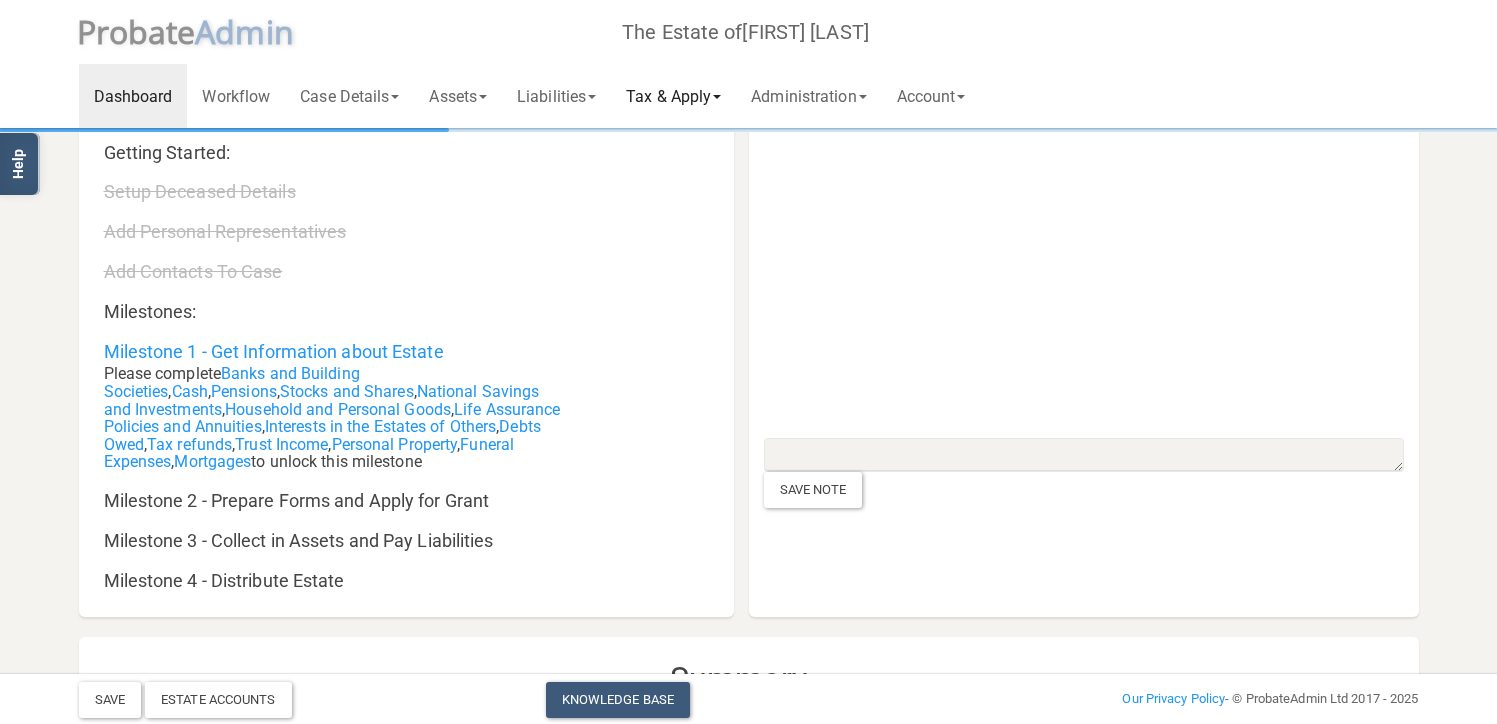 click on "Tax & Apply" at bounding box center (673, 96) 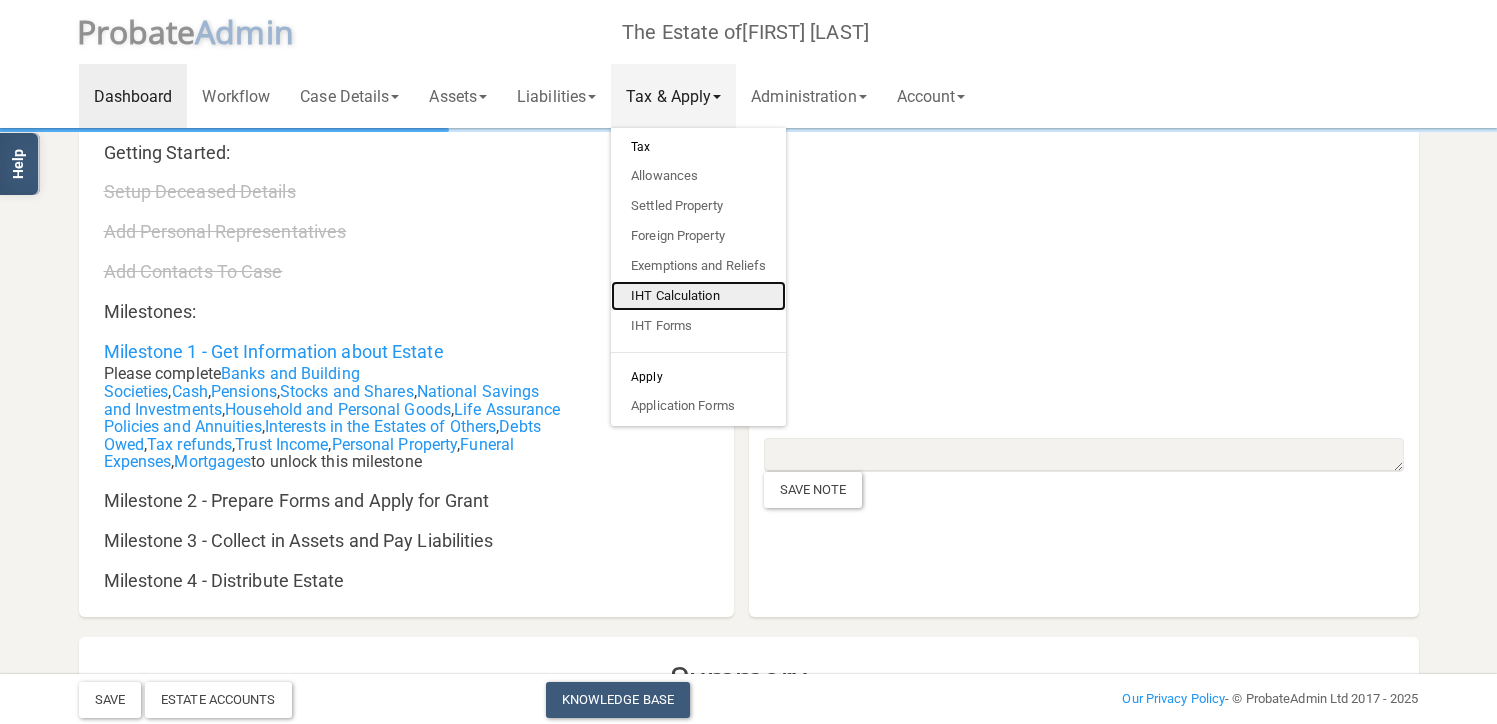 click on "IHT Calculation" at bounding box center (698, 296) 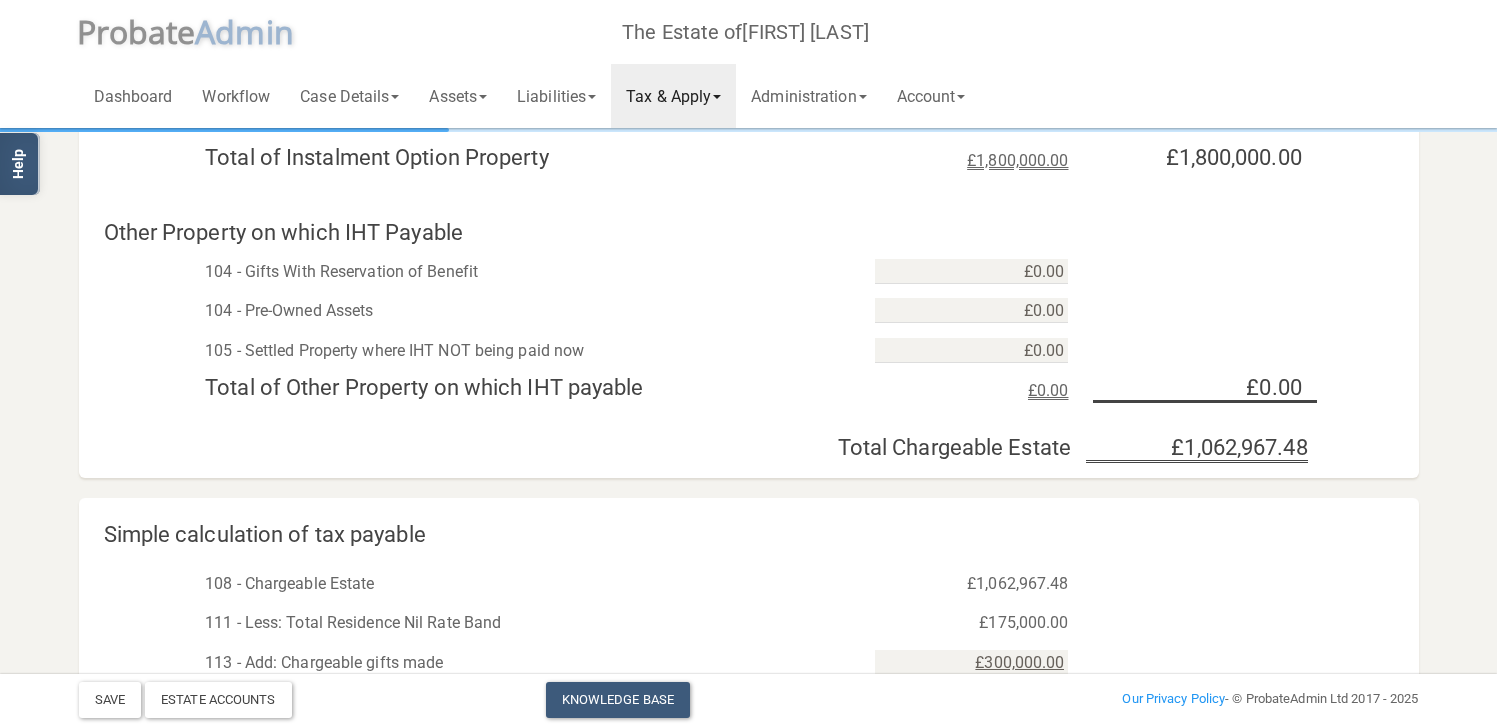 scroll, scrollTop: 800, scrollLeft: 0, axis: vertical 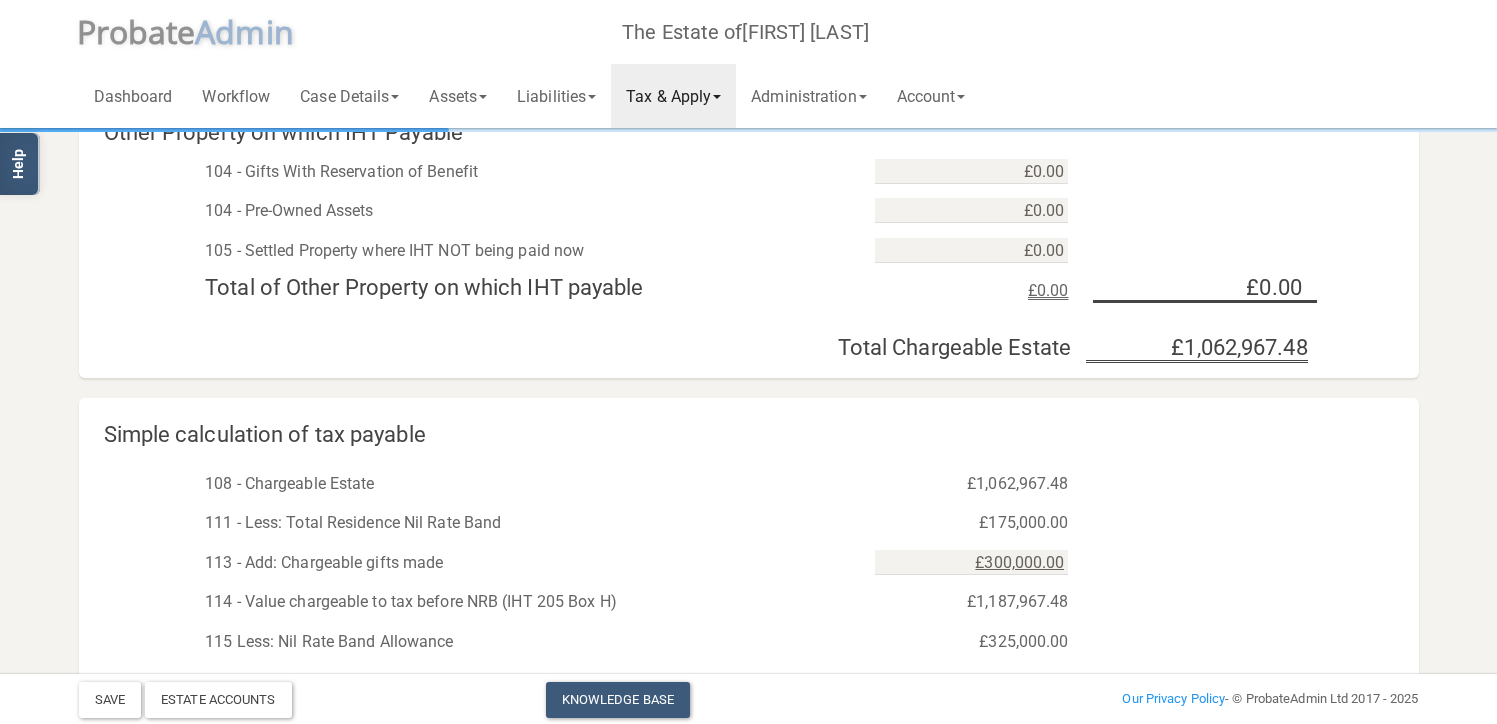 click on "Tax & Apply" at bounding box center (673, 96) 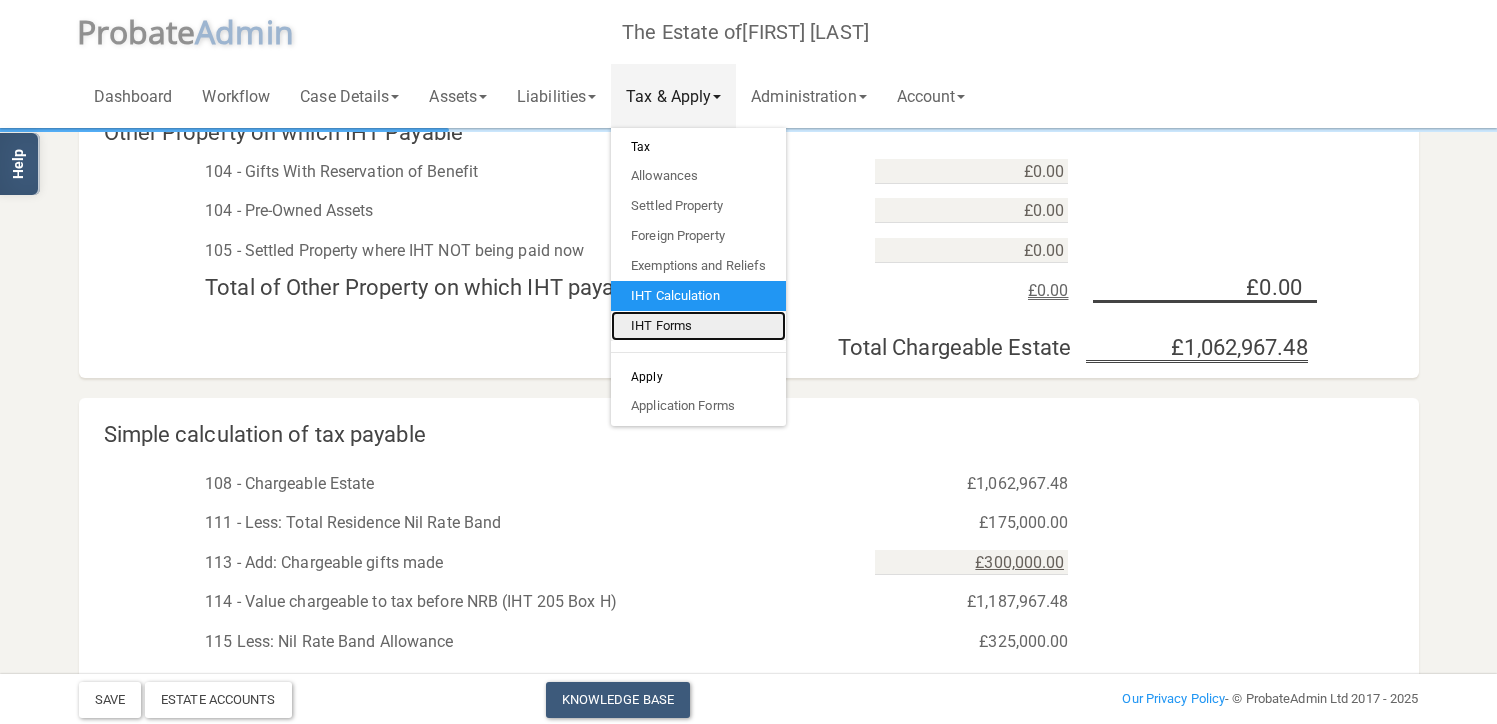 click on "IHT Forms" at bounding box center [698, 326] 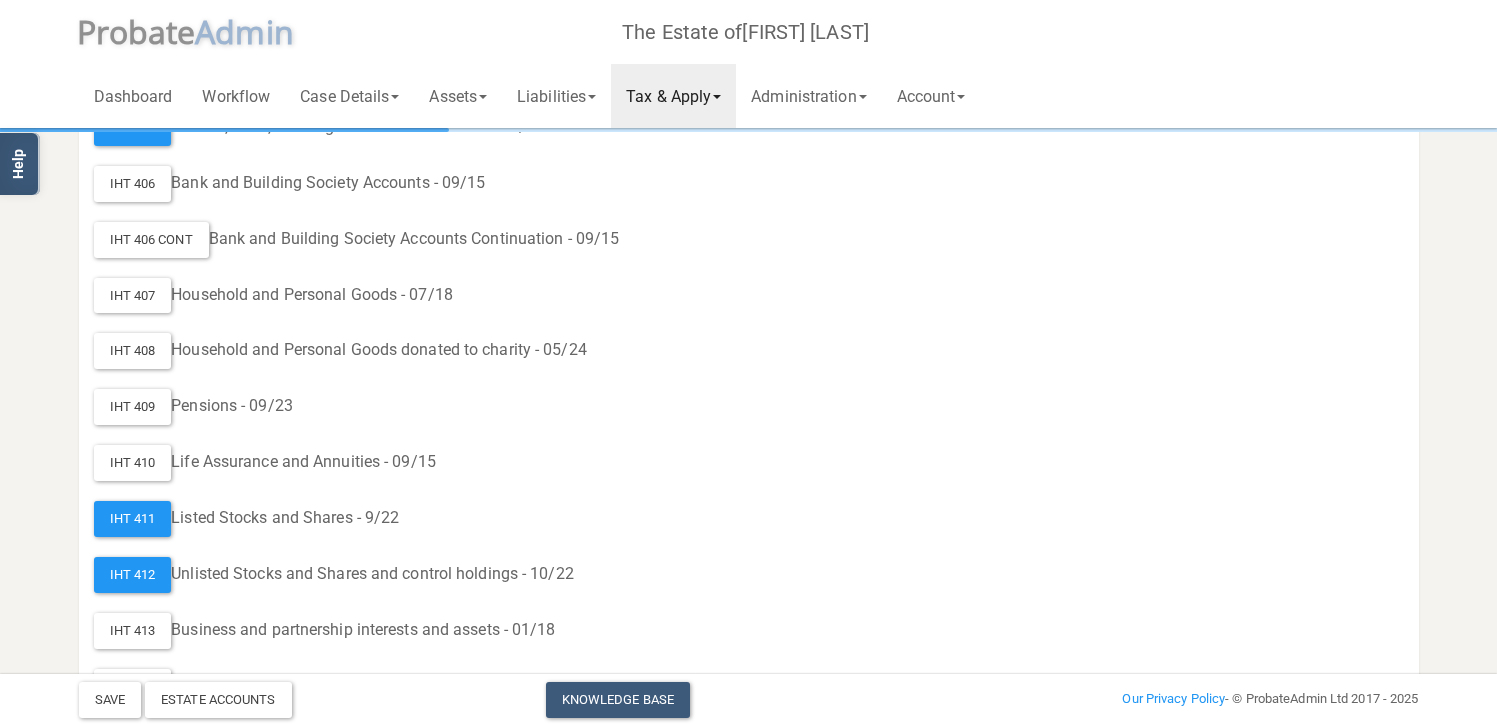 scroll, scrollTop: 800, scrollLeft: 0, axis: vertical 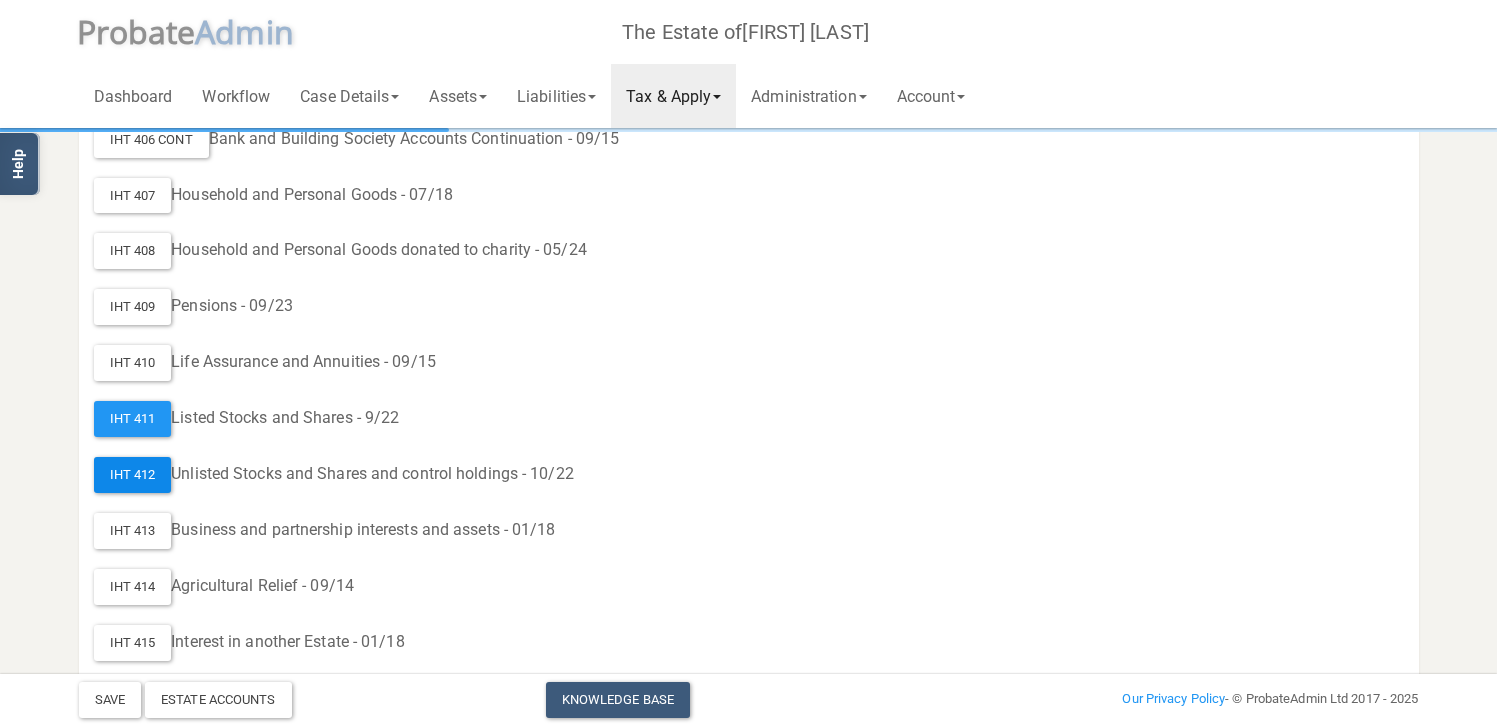 click on "IHT 412" at bounding box center (133, 475) 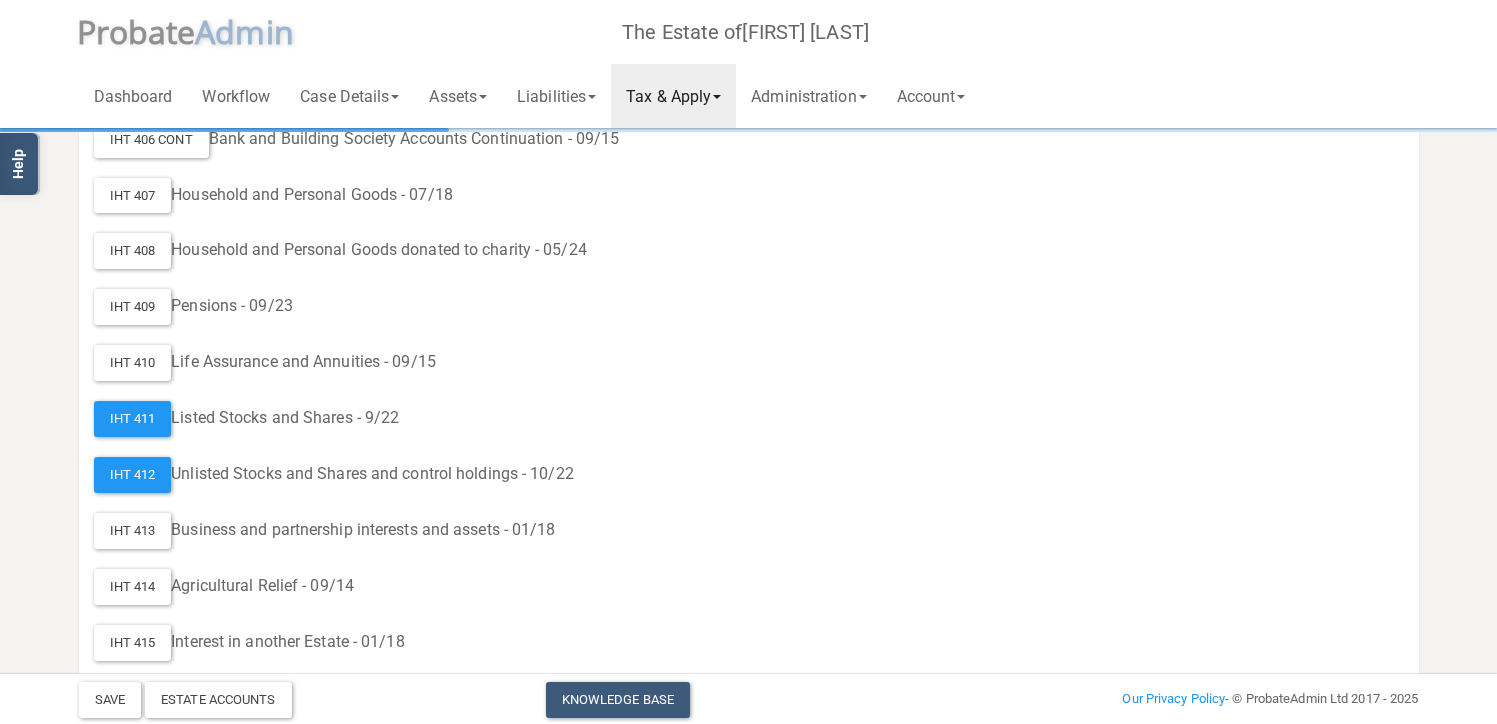 click on "IHT 410
Life Assurance and Annuities - 09/15" at bounding box center (749, 363) 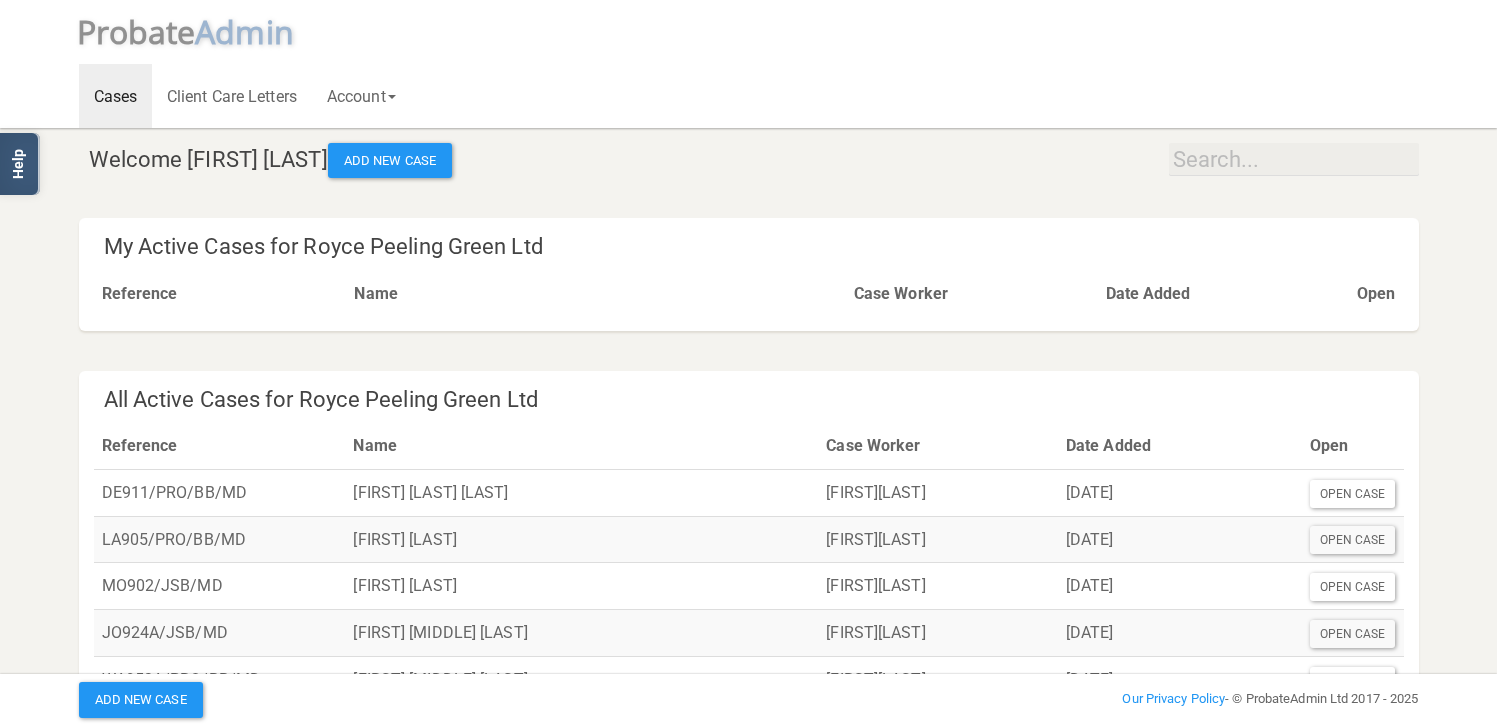 scroll, scrollTop: 0, scrollLeft: 0, axis: both 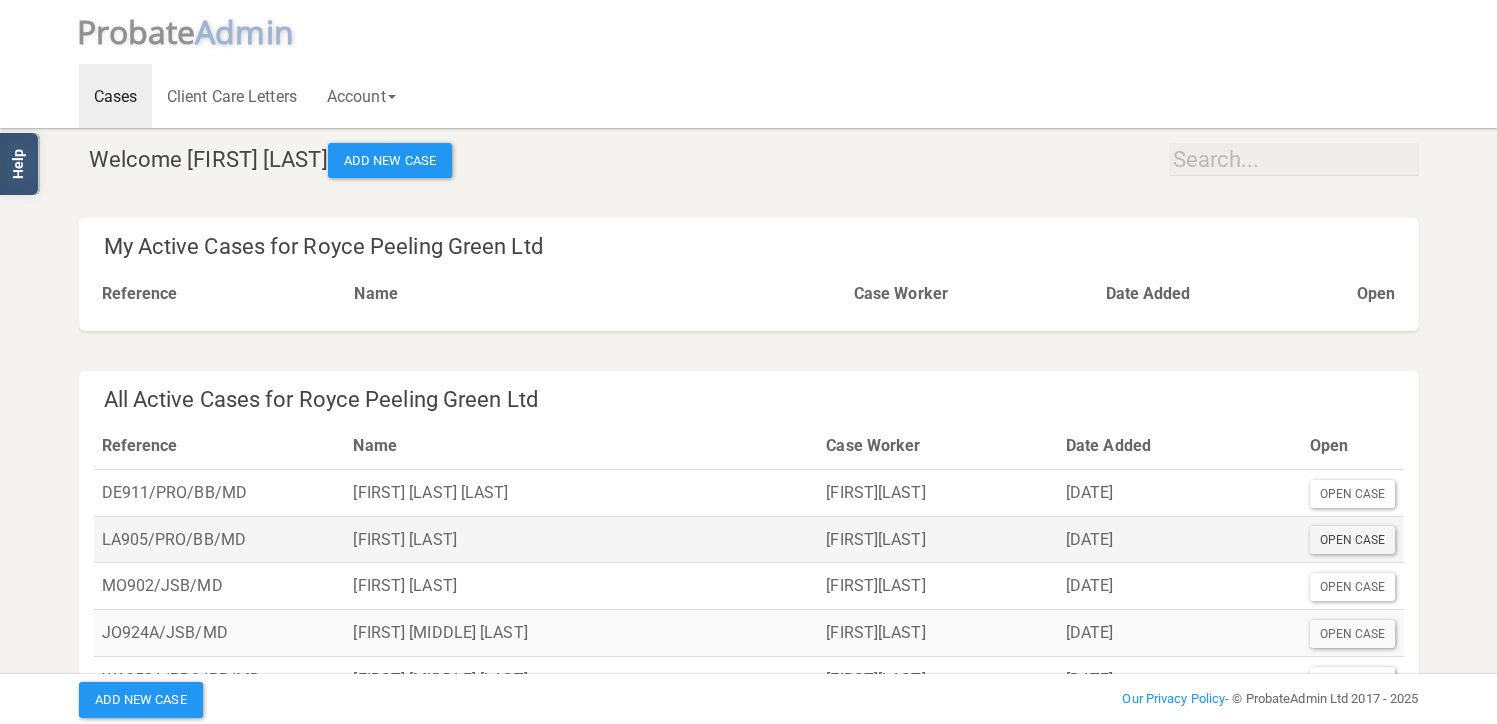 click on "Open Case" at bounding box center [1353, 540] 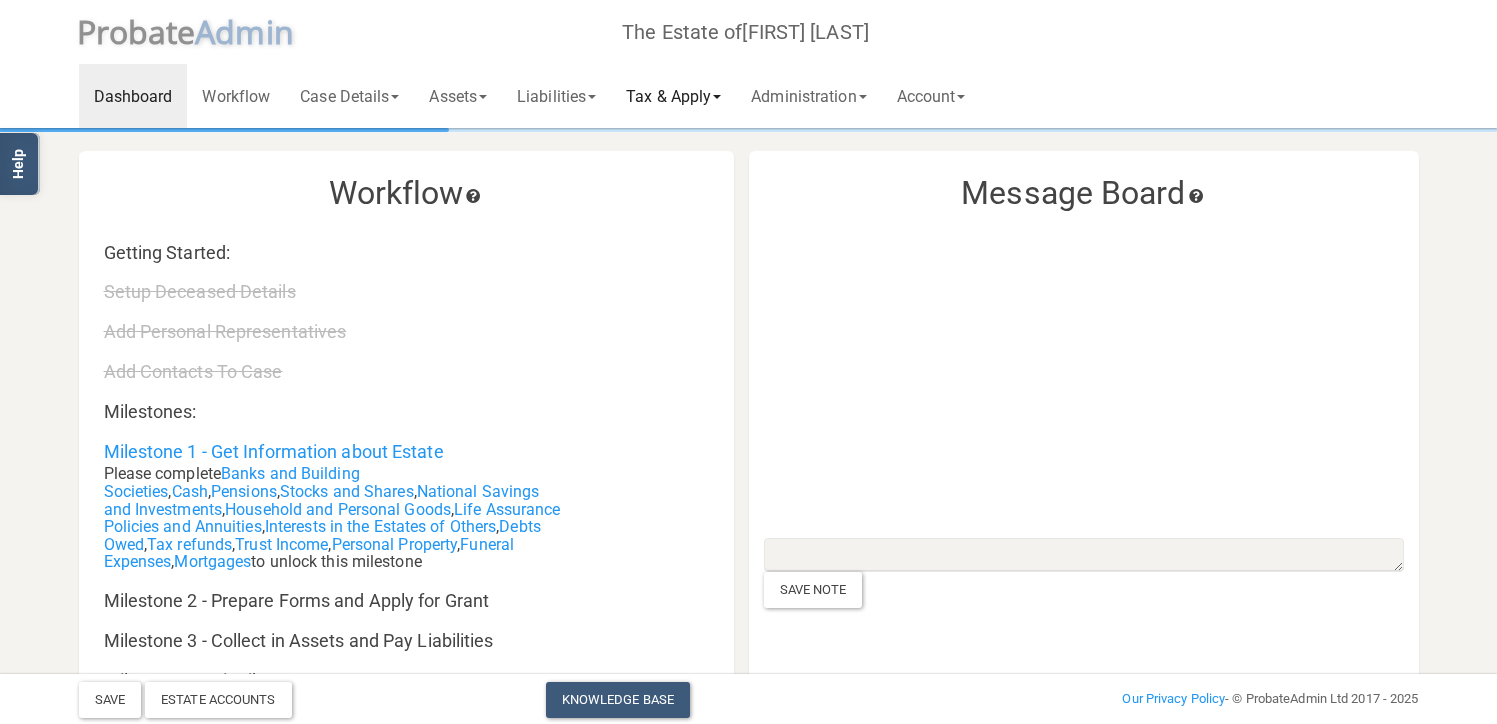 click on "Tax & Apply" at bounding box center (673, 96) 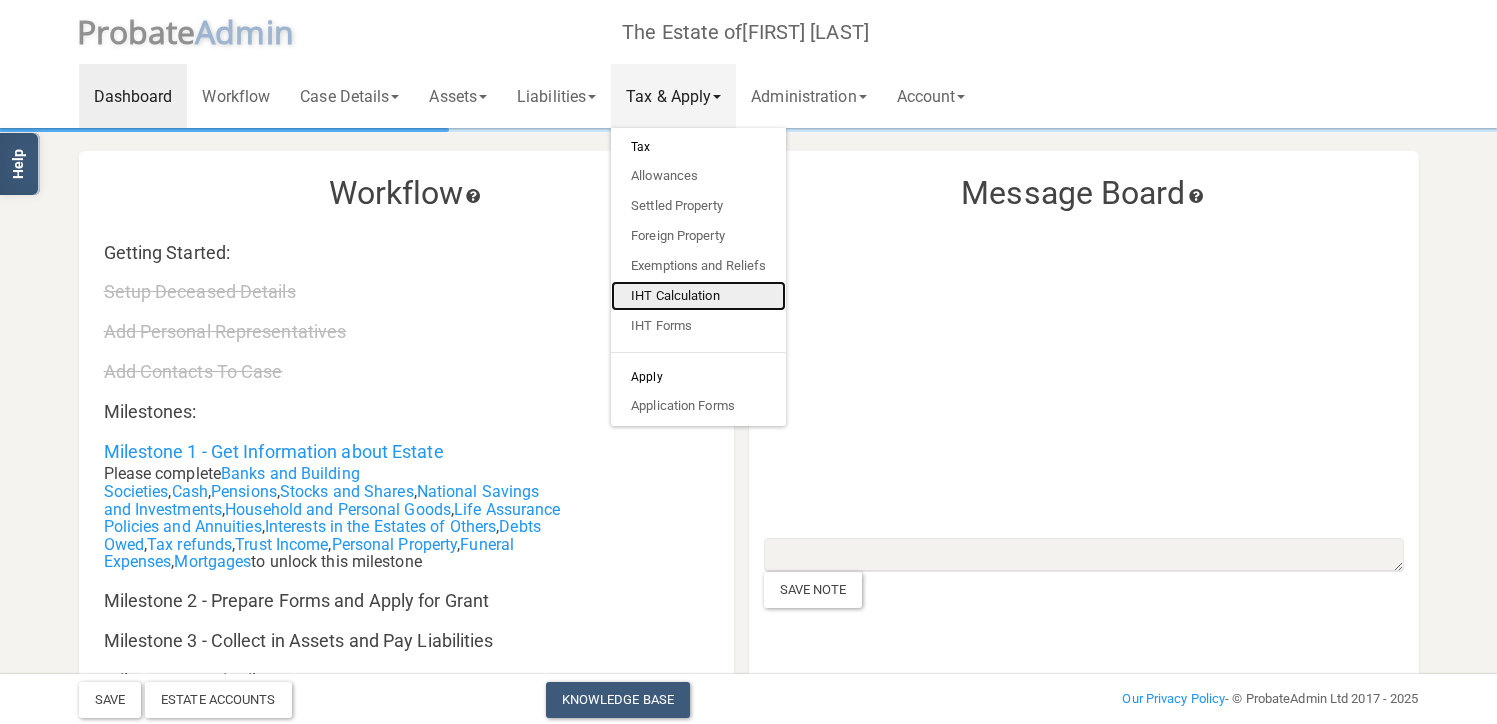 click on "IHT Calculation" at bounding box center [698, 296] 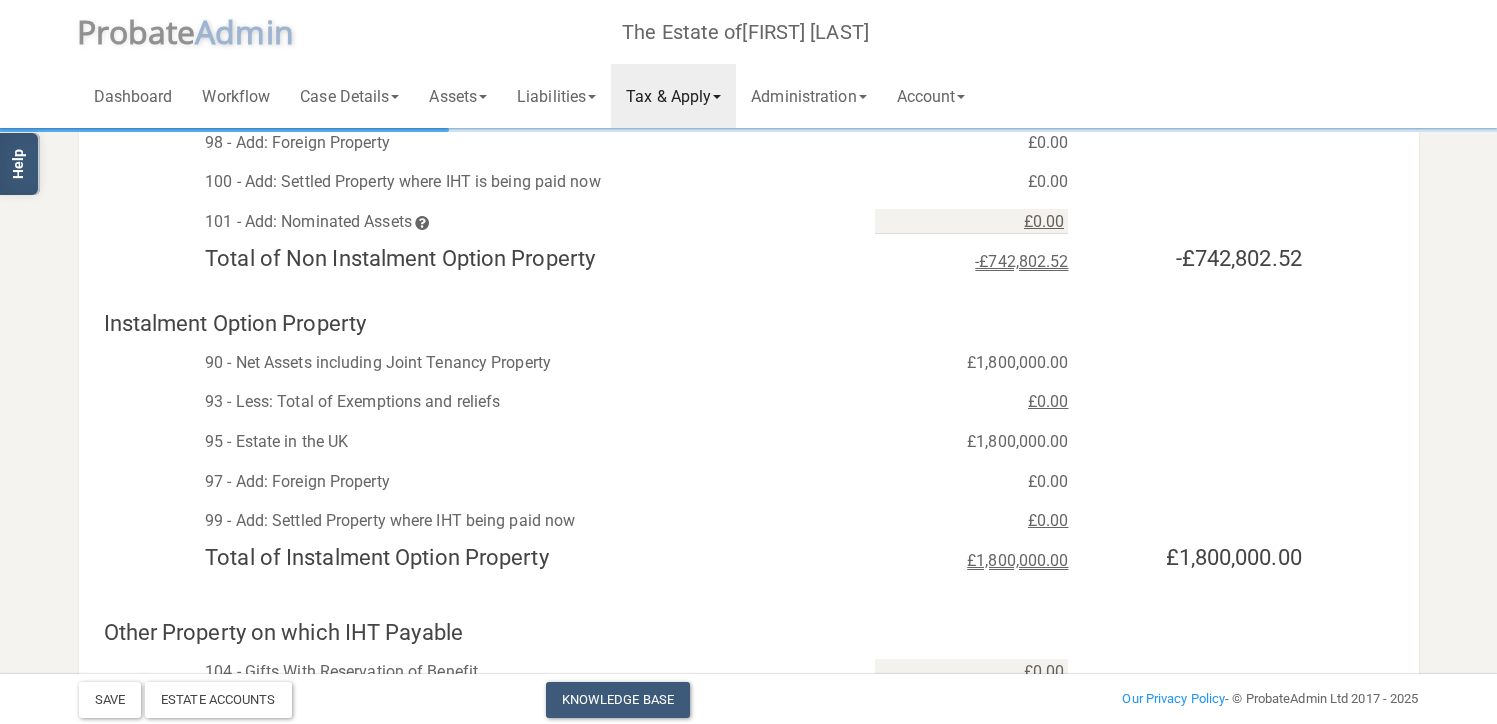 scroll, scrollTop: 200, scrollLeft: 0, axis: vertical 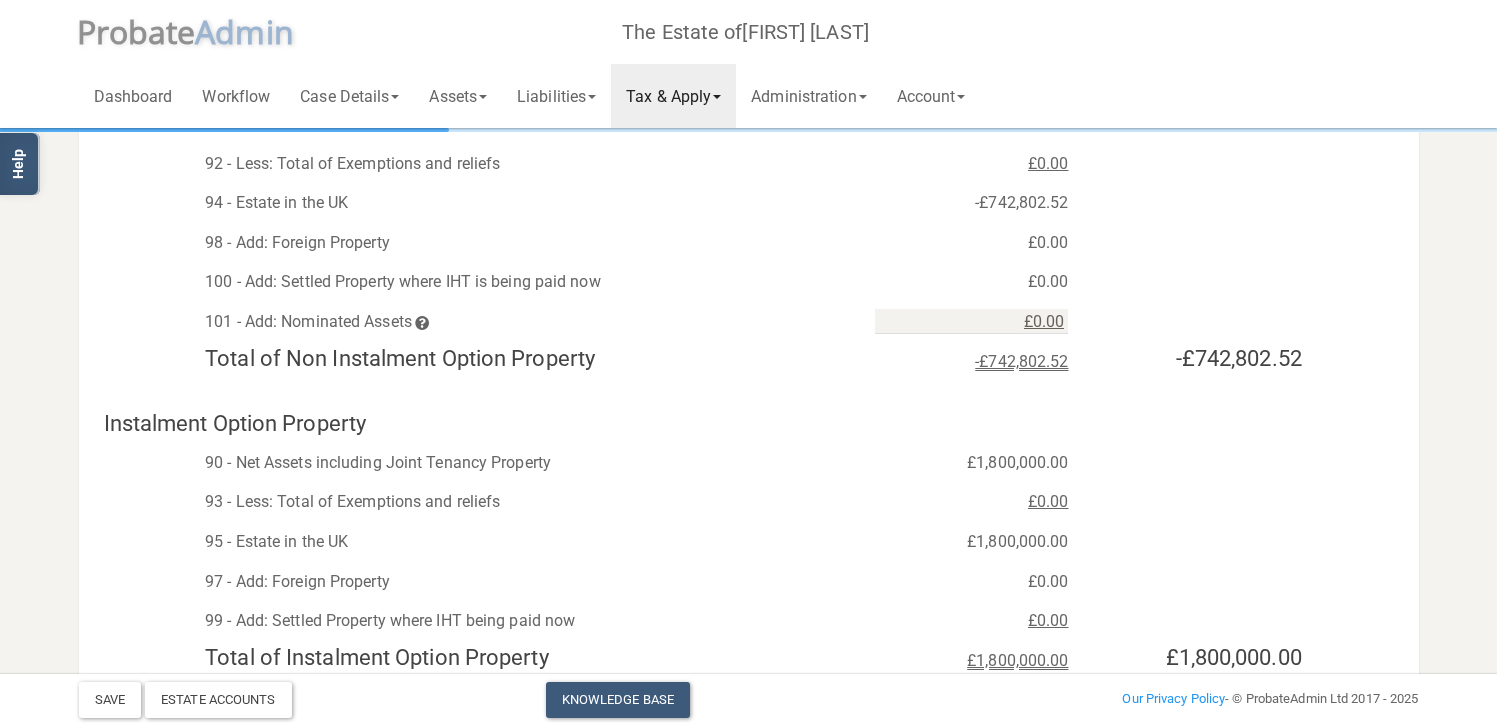 click on "Tax & Apply" at bounding box center [673, 96] 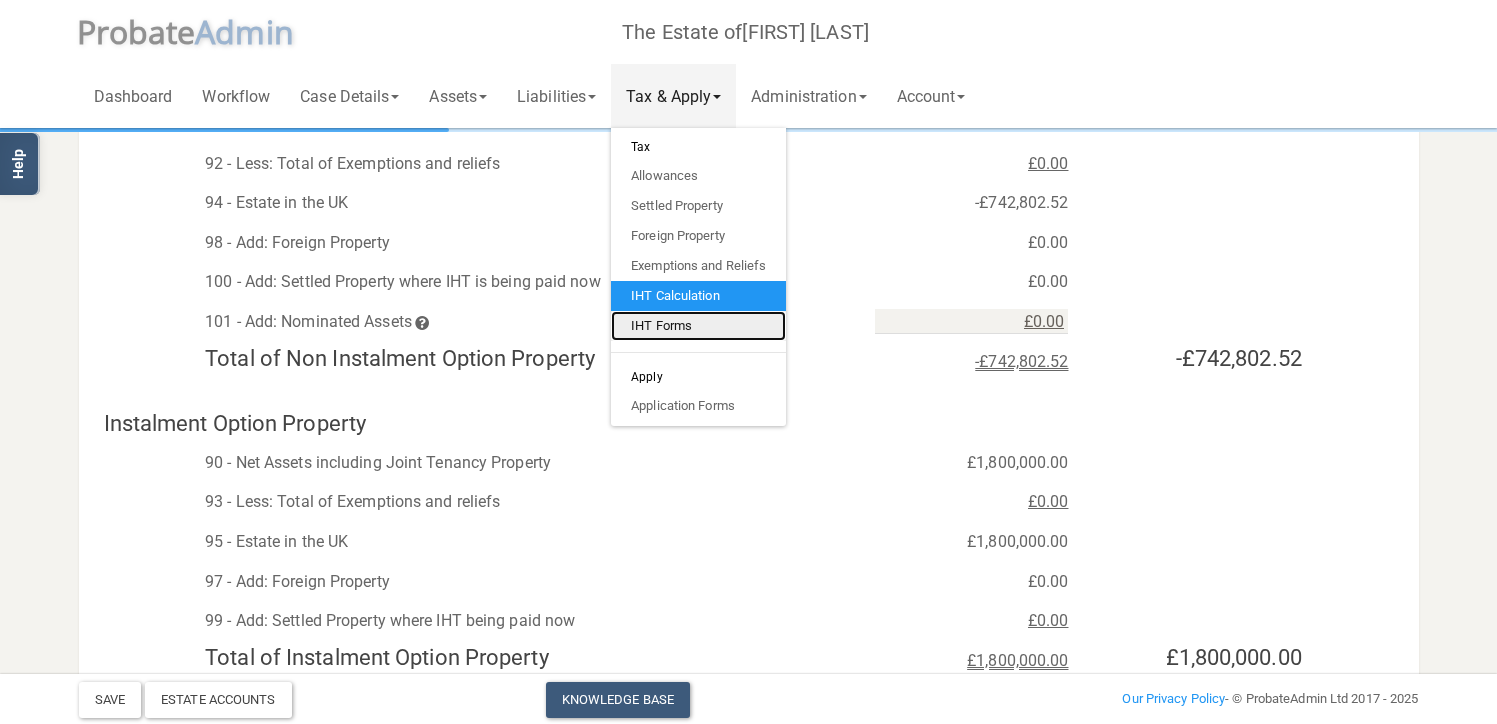 click on "IHT Forms" at bounding box center [698, 326] 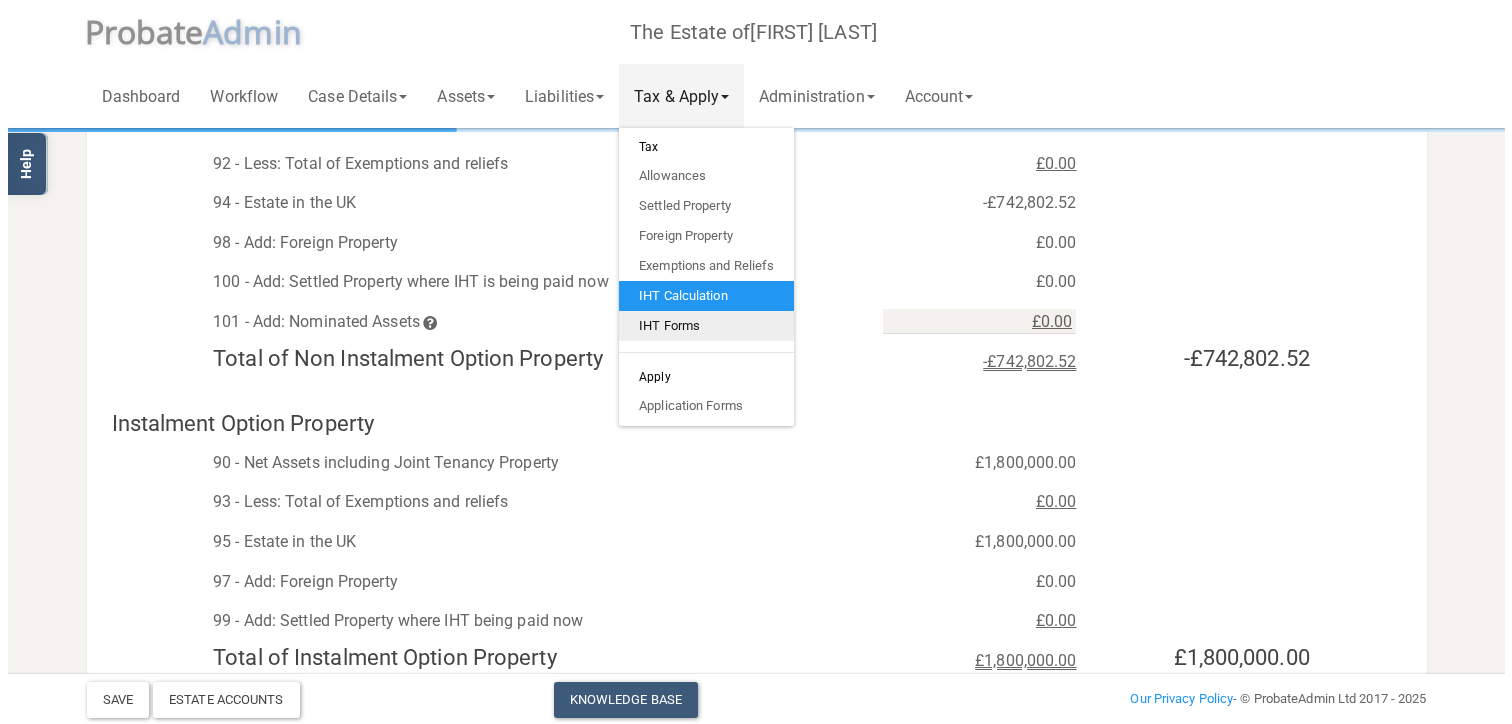 scroll, scrollTop: 0, scrollLeft: 0, axis: both 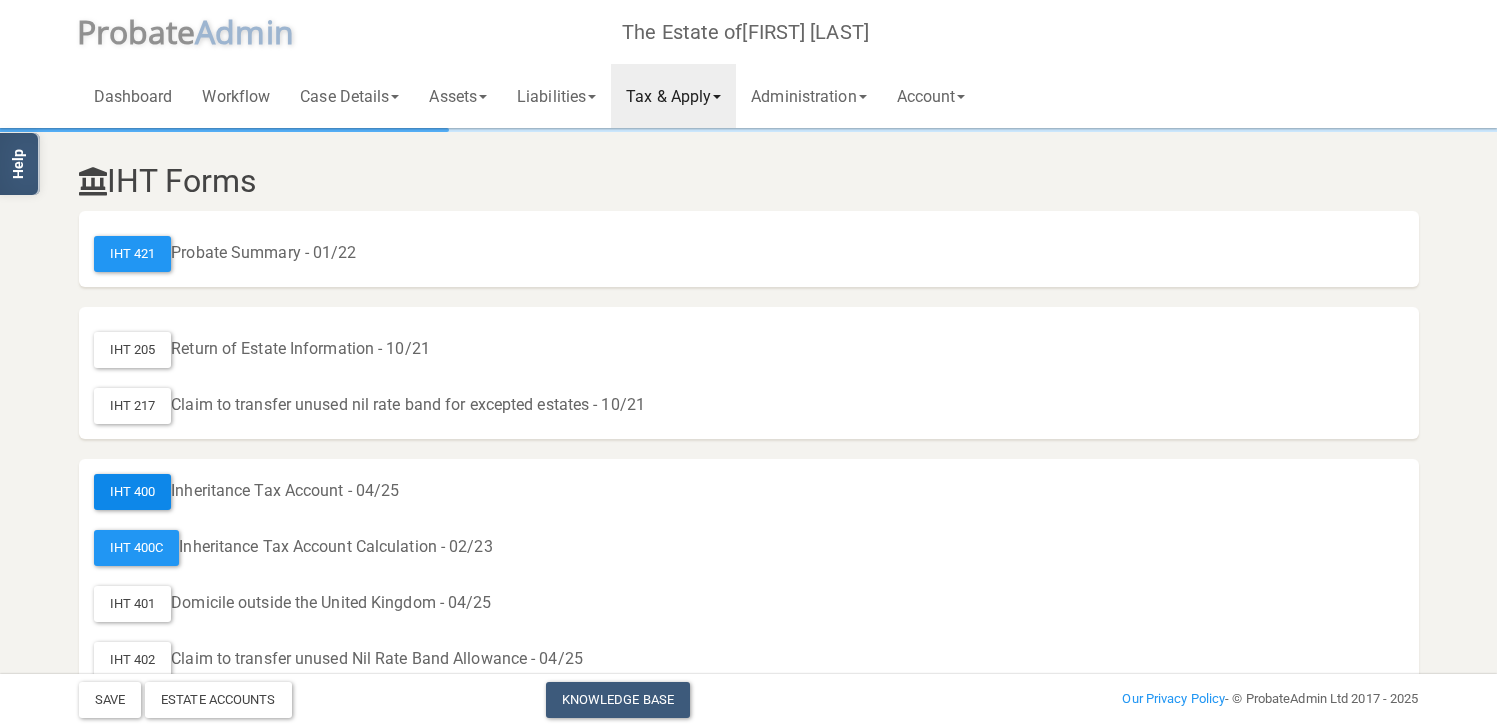 click on "IHT 400" at bounding box center (133, 492) 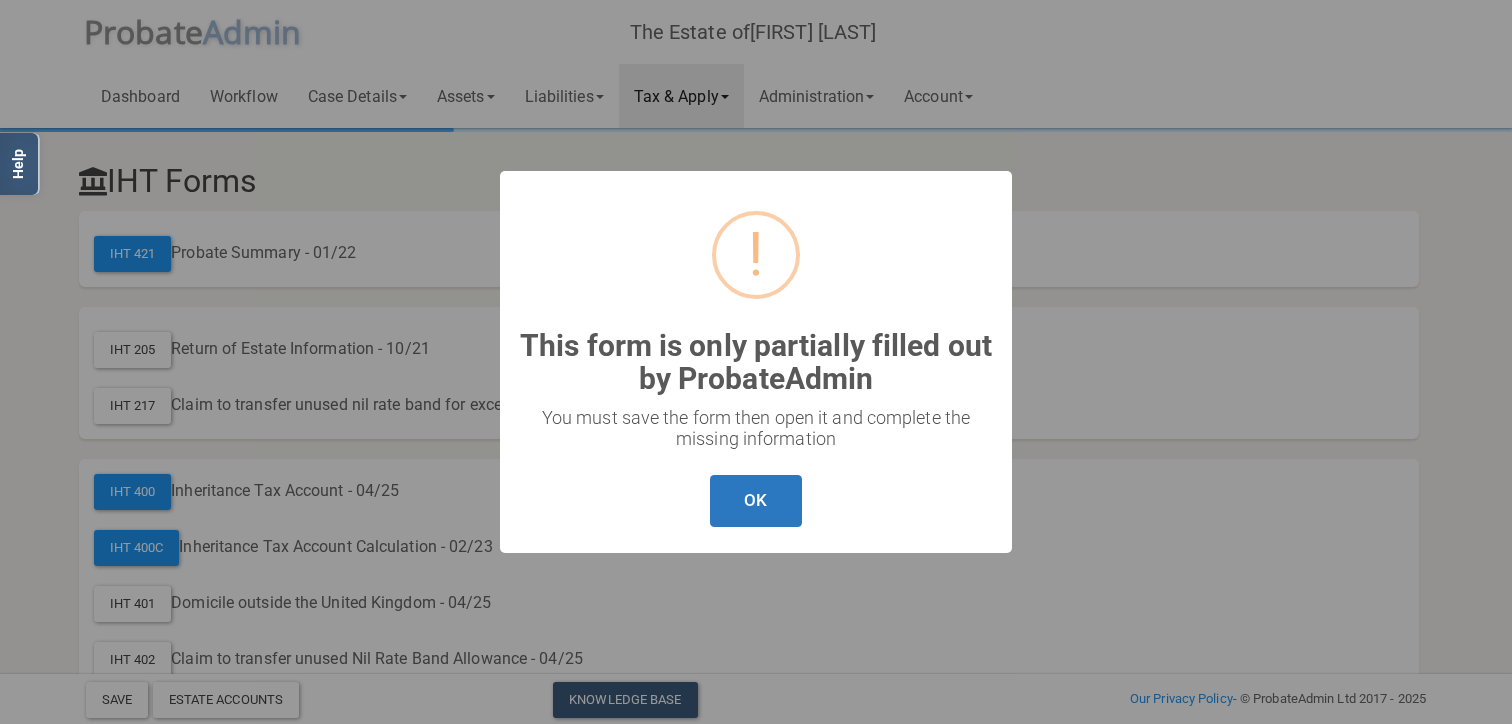 click on "OK" at bounding box center [755, 501] 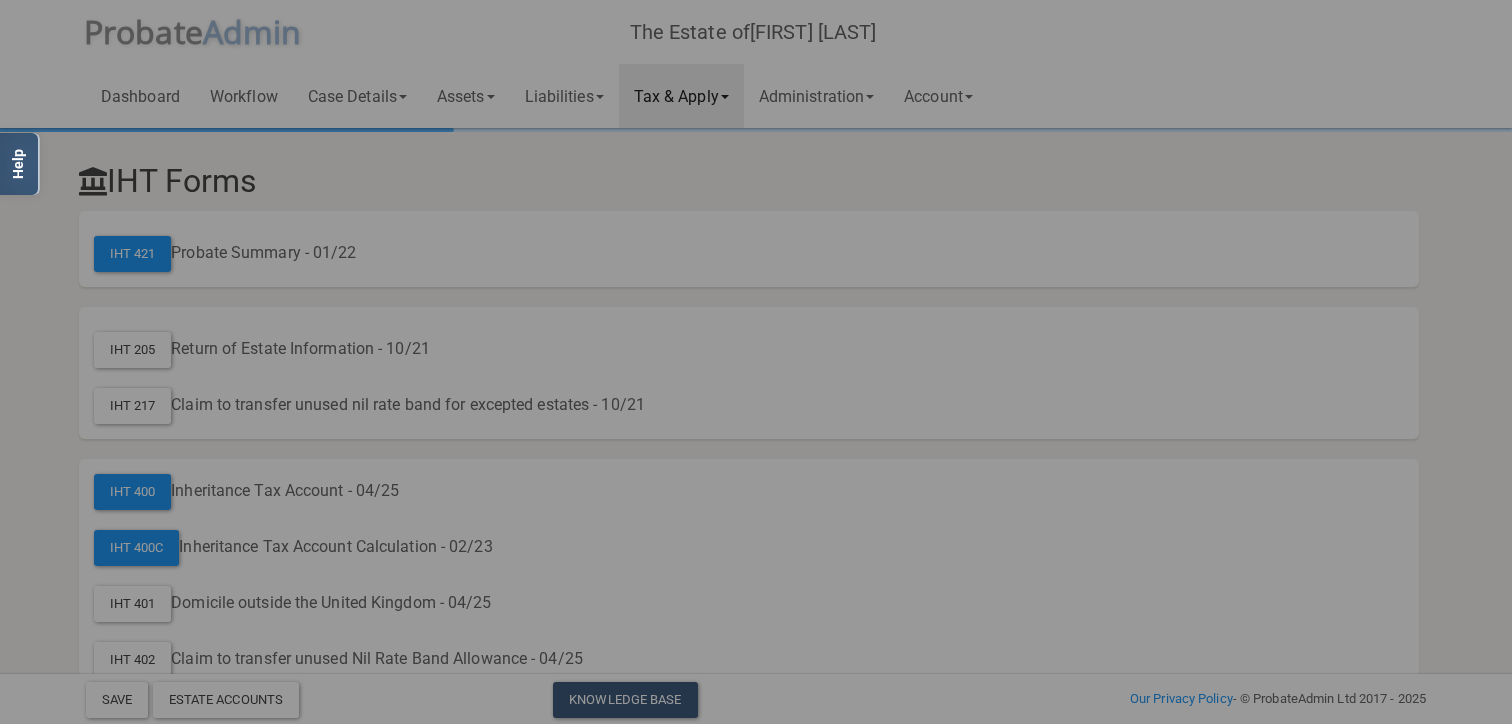 click on "? ! i     This form is only partially filled out by ProbateAdmin × You must save the form then open it and complete the missing information   OK Cancel" at bounding box center [756, 362] 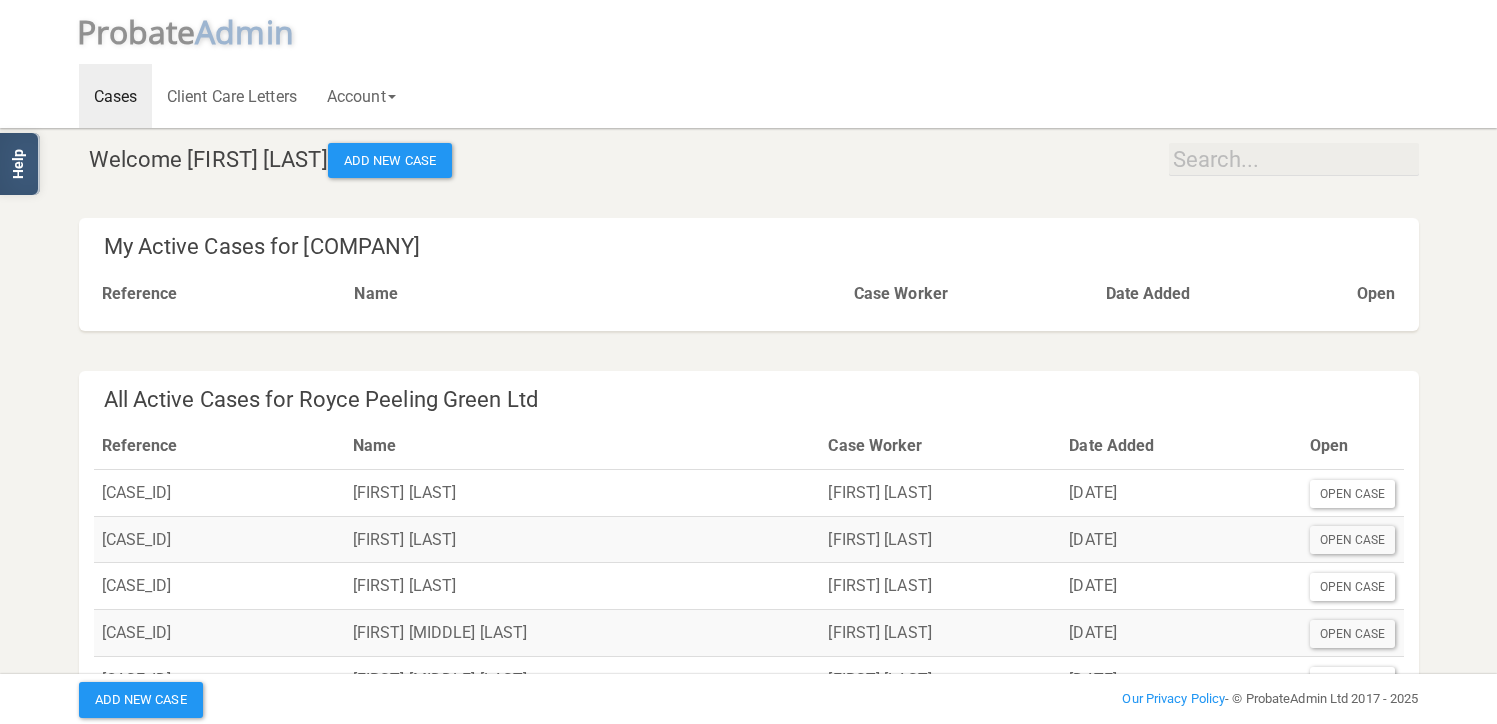 scroll, scrollTop: 0, scrollLeft: 0, axis: both 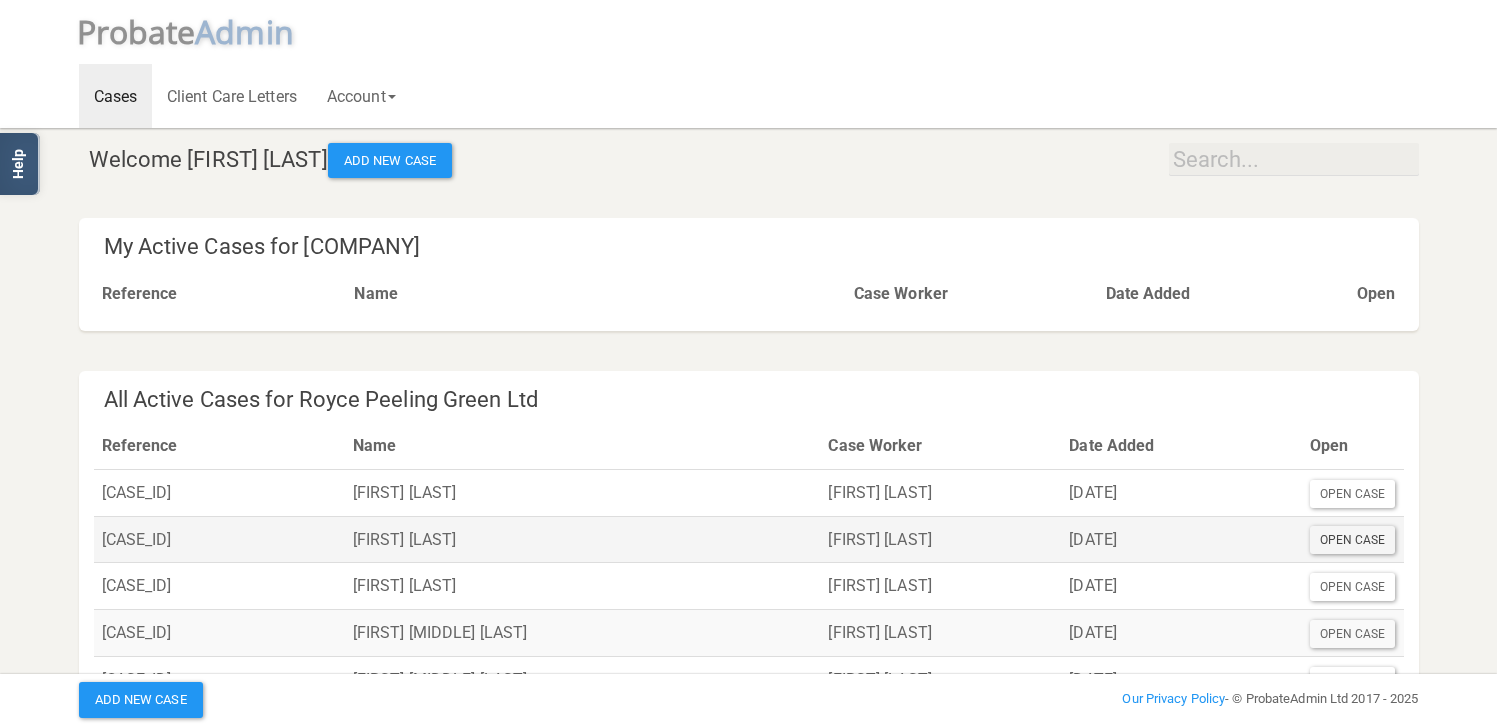 click on "Open Case" at bounding box center [1353, 540] 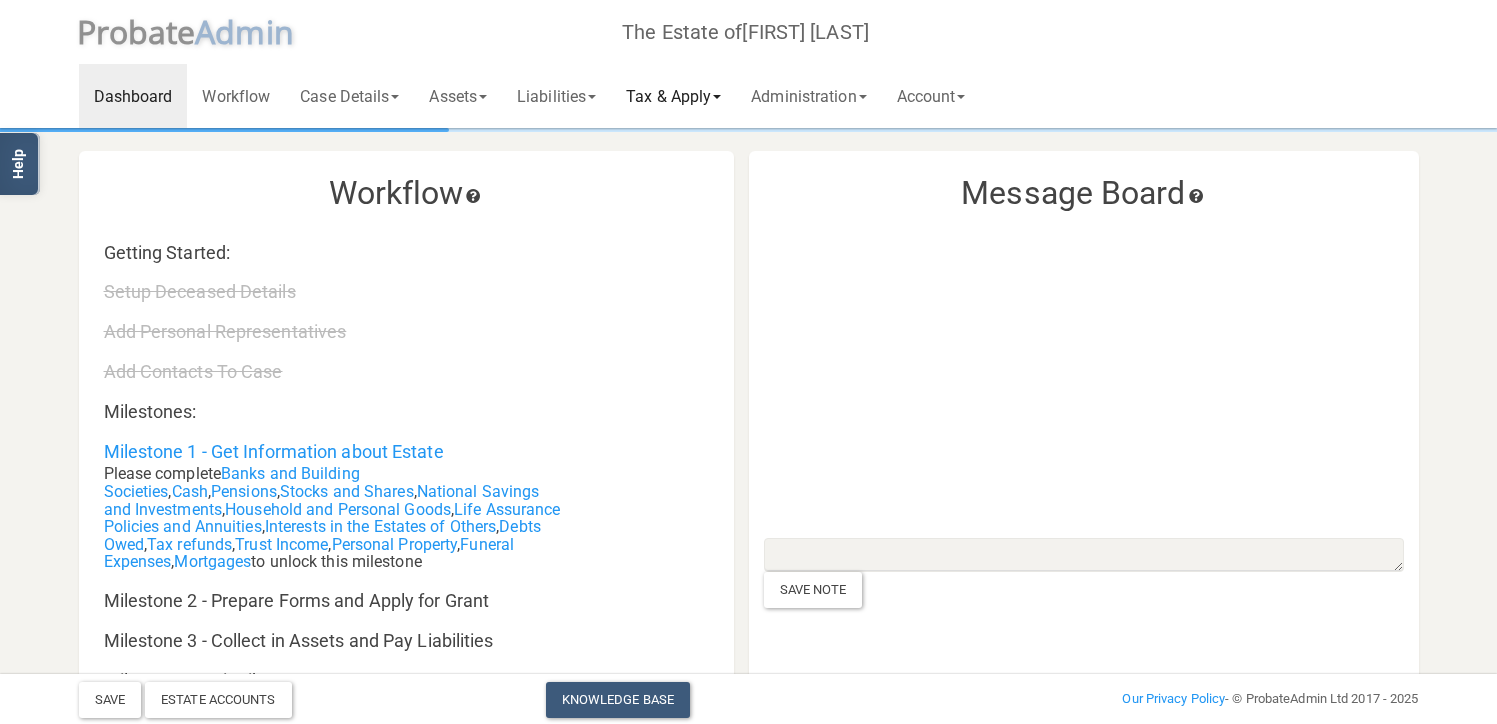 click on "Tax & Apply" at bounding box center (673, 96) 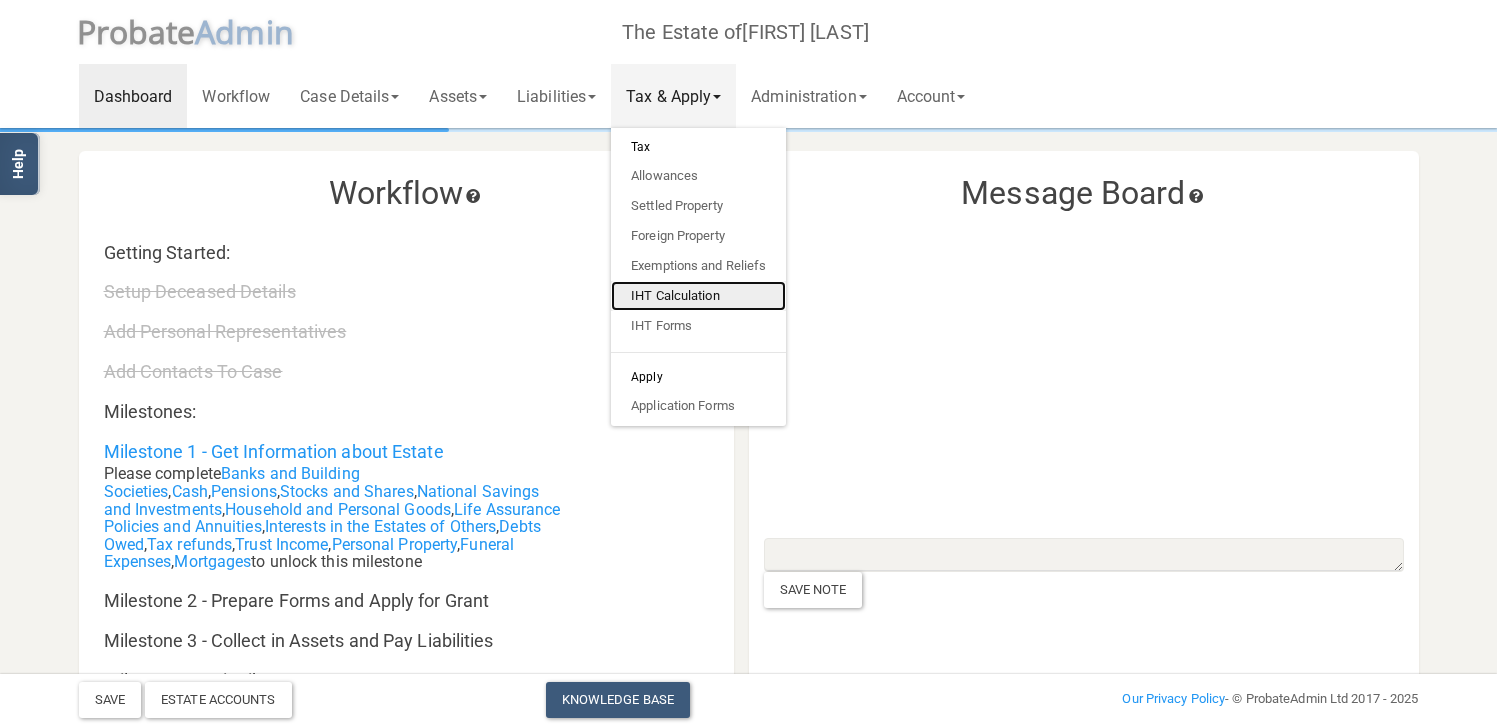 click on "IHT Calculation" at bounding box center (698, 296) 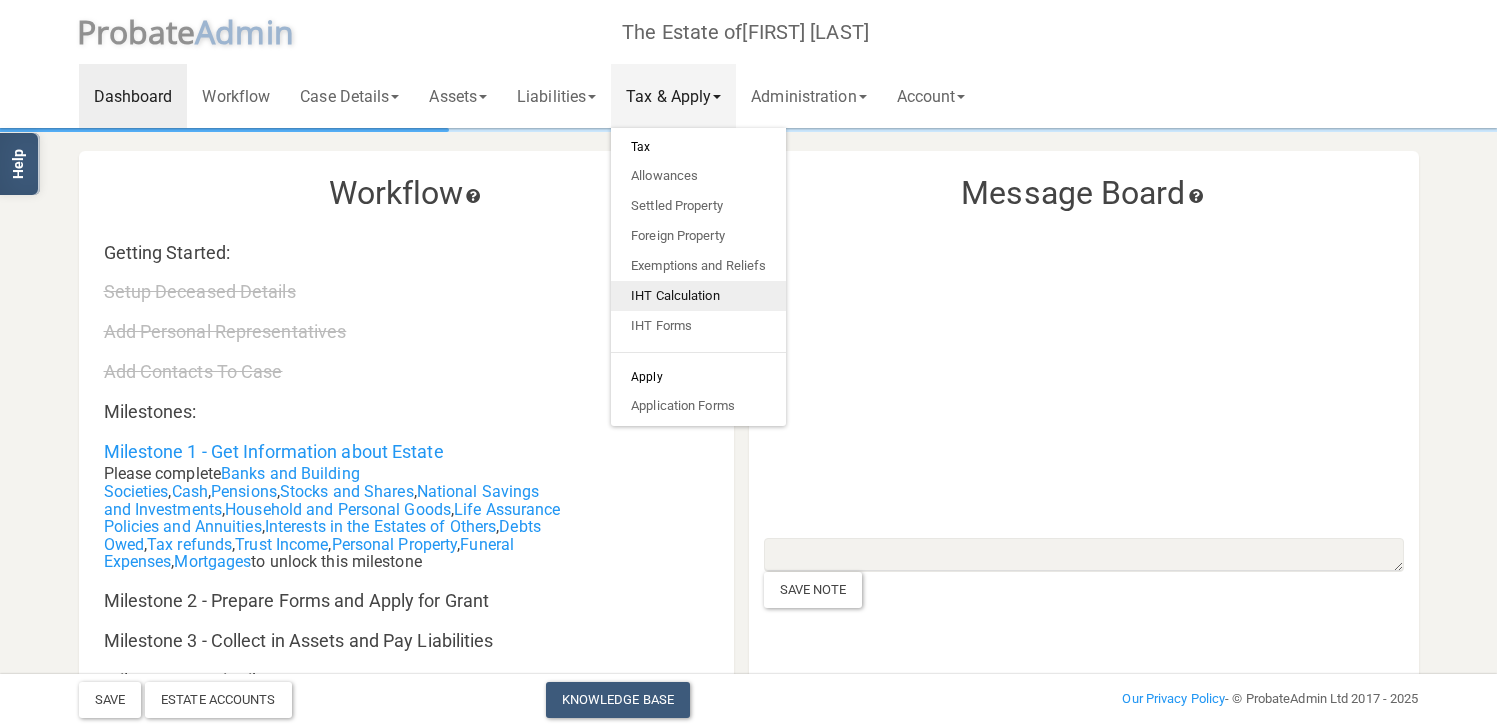 click on "Toggle navigation
P robate A dmin
The Estate of  Henry Laniado
Dashboard
Workflow
Case Details
Deceased & Case Details
Personal Representatives Details
Case Contacts
Case History
Case Documents
Assets
Banks and Building Societies
Cash
National Savings & Investments Pensions" at bounding box center (748, 1155) 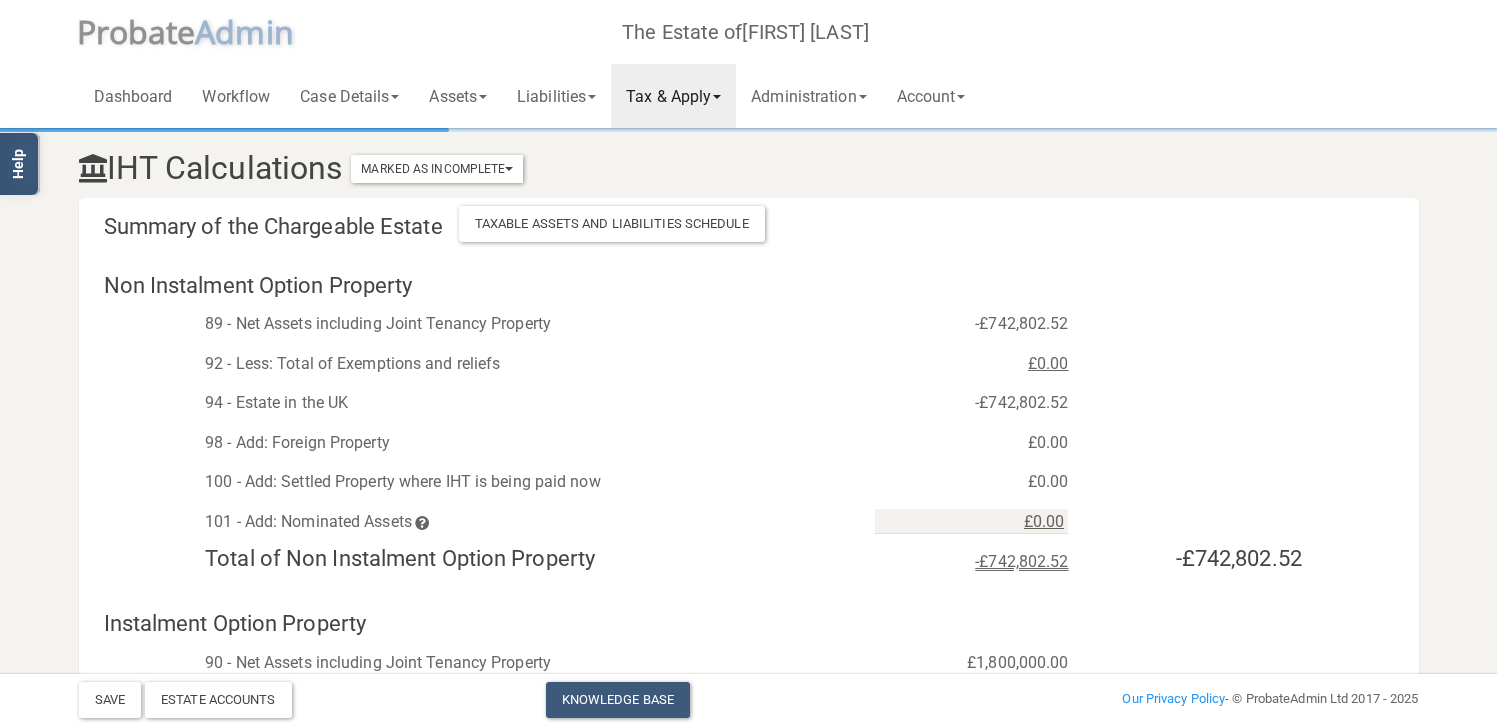 click on "Tax & Apply" at bounding box center [673, 96] 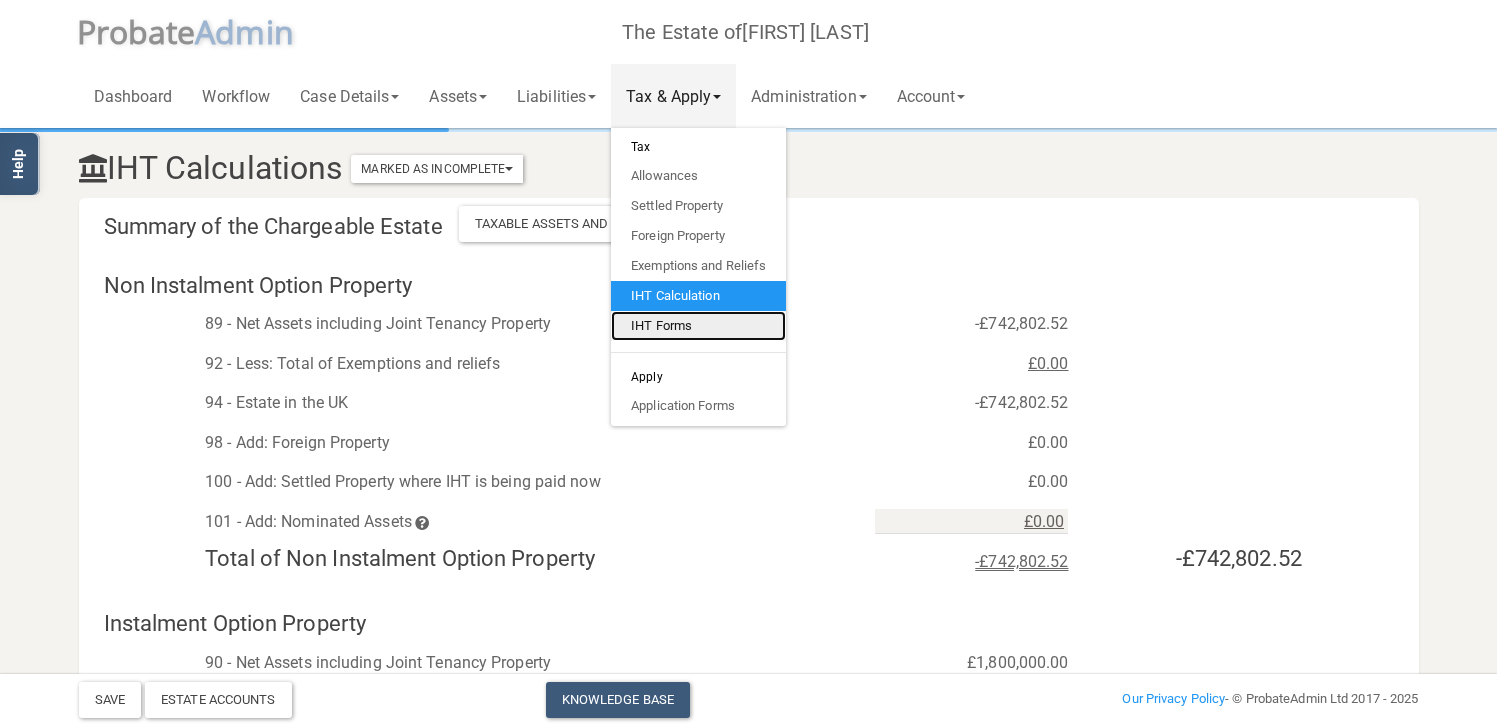 click on "IHT Forms" at bounding box center (698, 326) 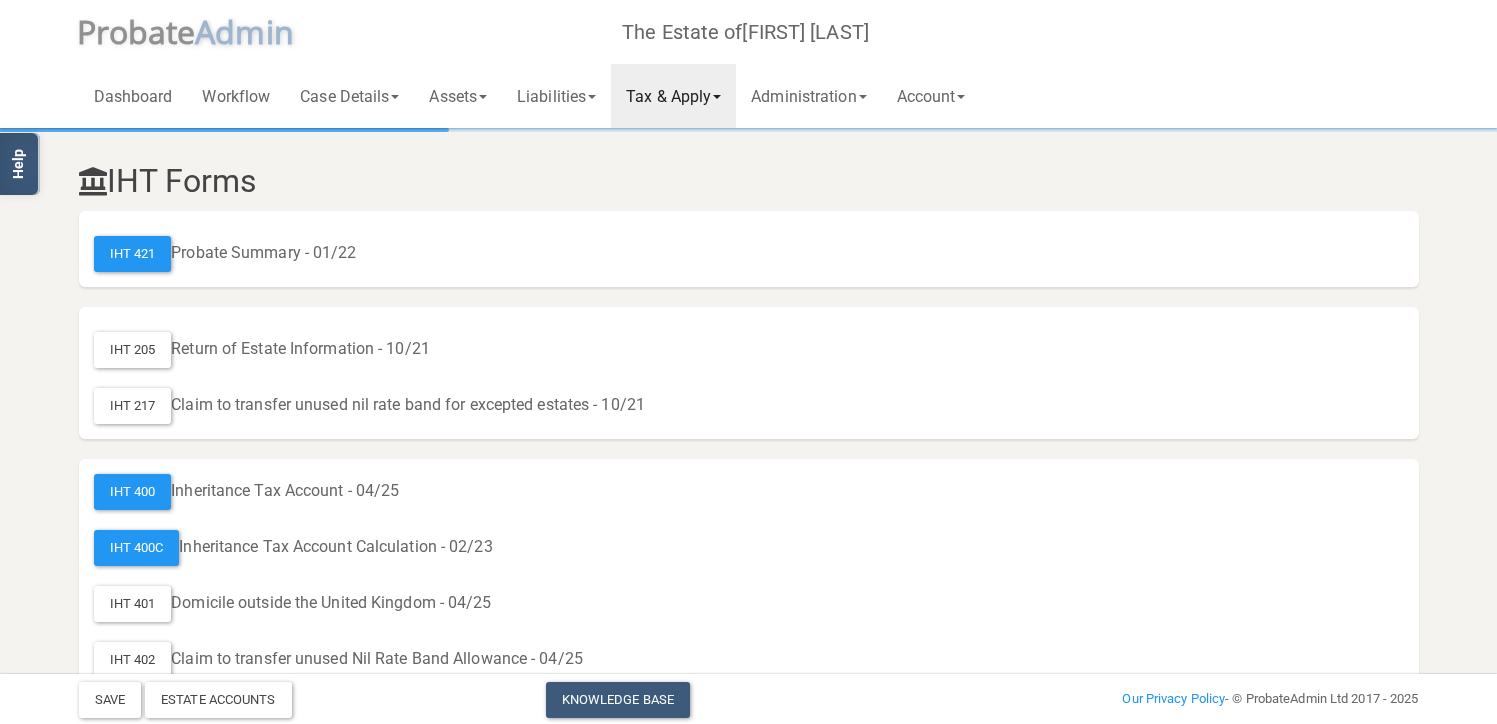 click on "Toggle navigation
P robate A dmin
The Estate of  Henry Laniado
Dashboard
Workflow
Case Details
Deceased & Case Details
Personal Representatives Details
Case Contacts
Case History
Case Documents
Assets
Banks and Building Societies
Cash
National Savings & Investments Pensions" at bounding box center [748, 1009] 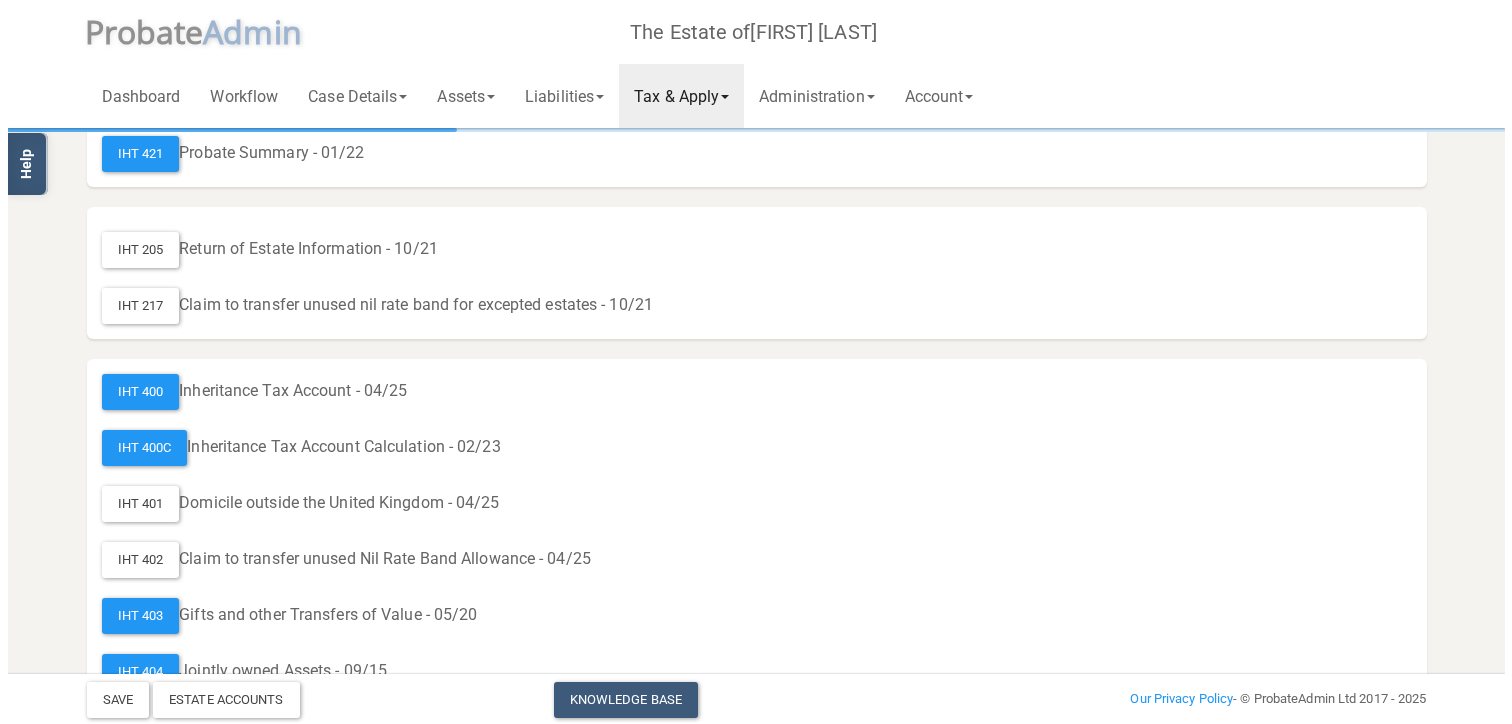 scroll, scrollTop: 200, scrollLeft: 0, axis: vertical 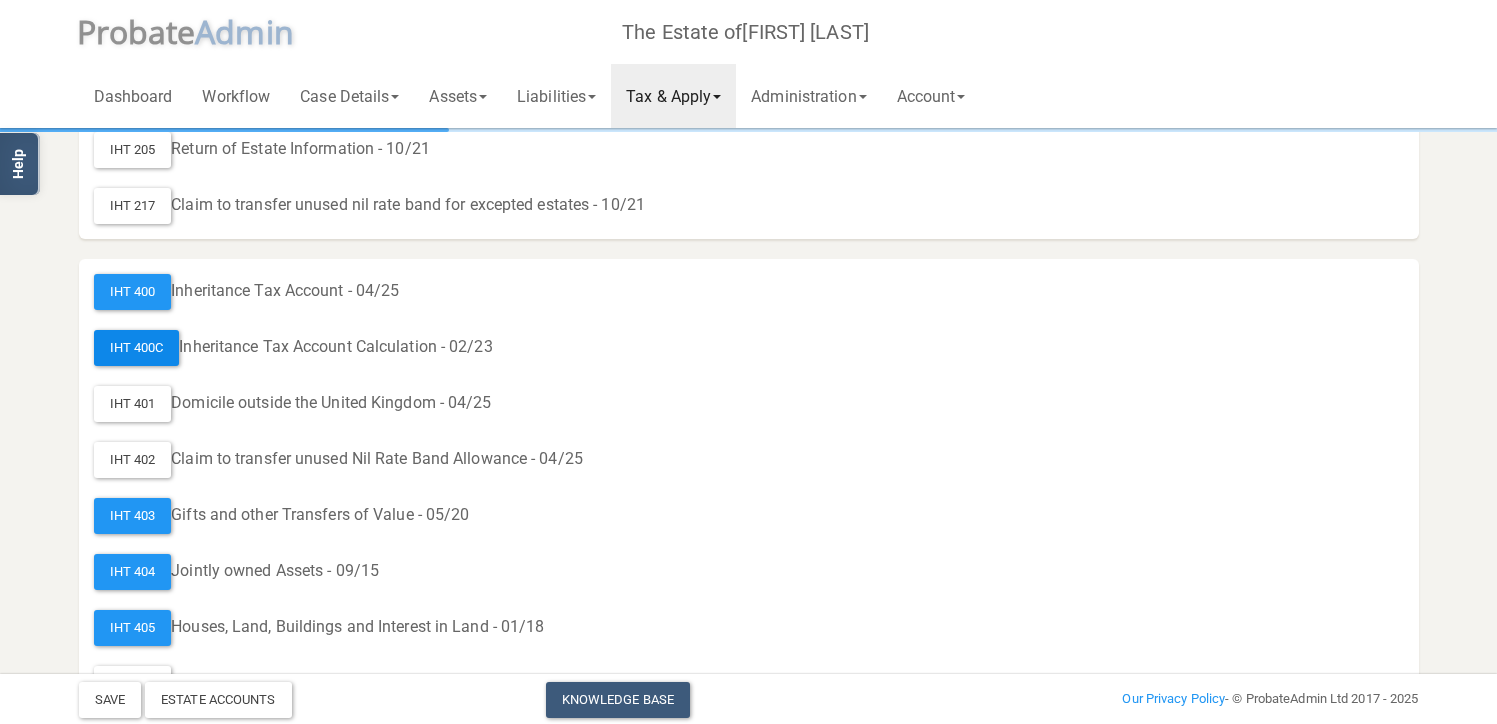 click on "IHT 400C" at bounding box center (137, 348) 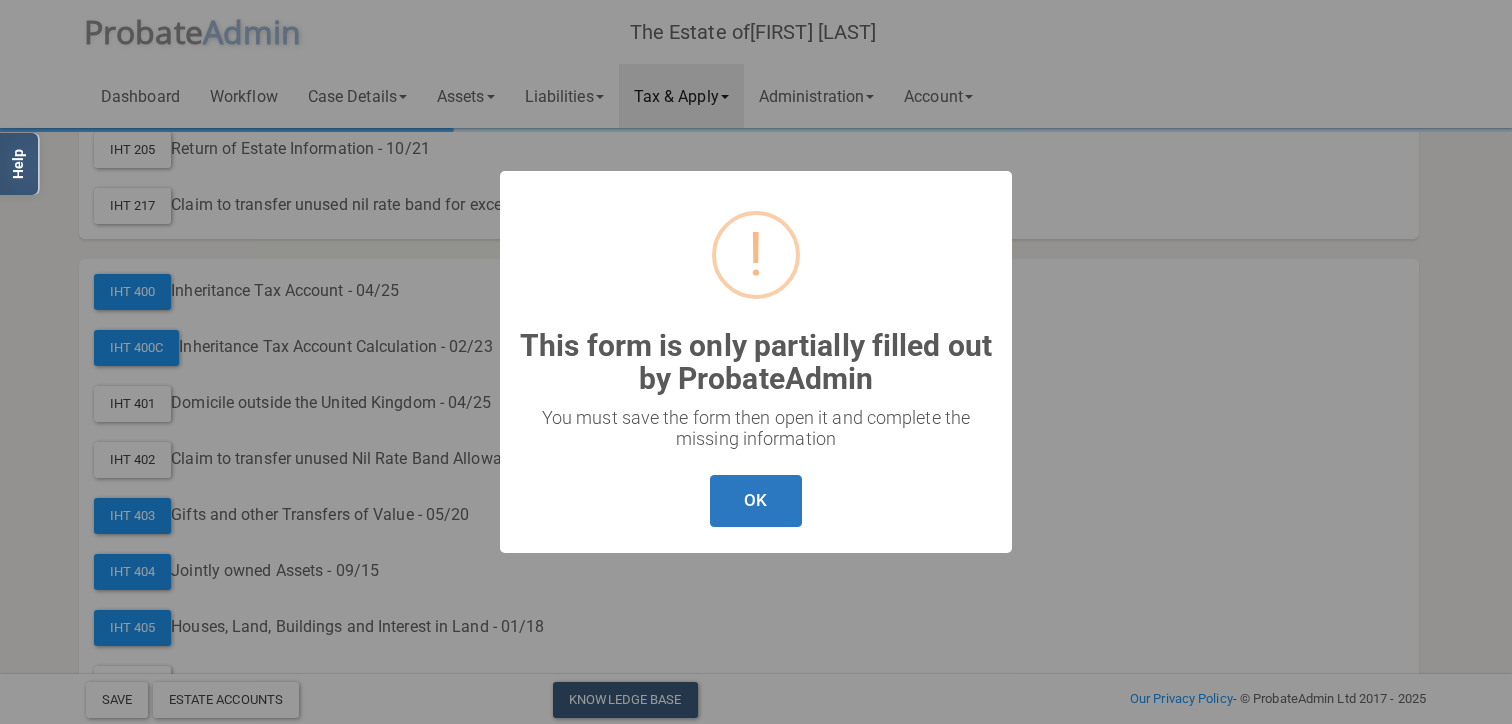 click on "OK" at bounding box center (755, 501) 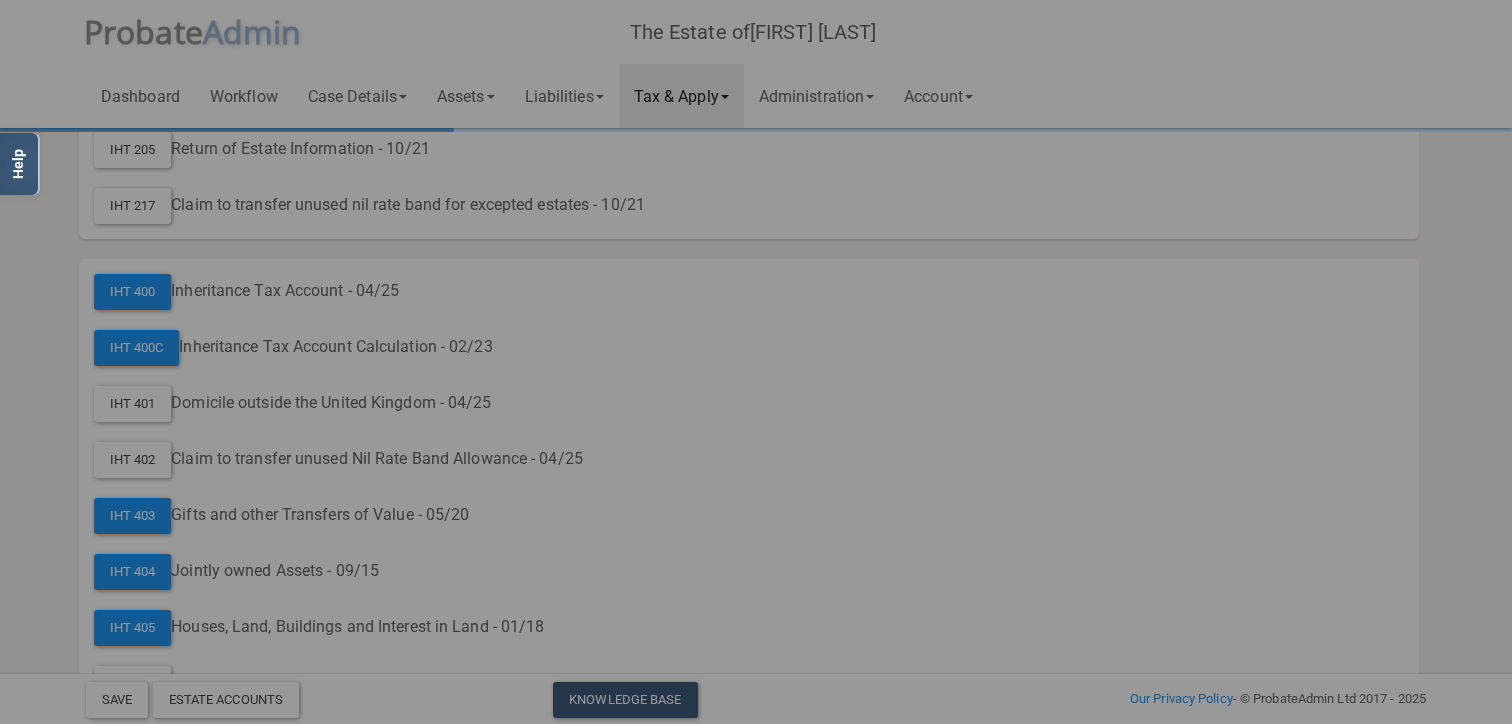 click on "? ! i     This form is only partially filled out by ProbateAdmin × You must save the form then open it and complete the missing information   OK Cancel" at bounding box center (756, 362) 